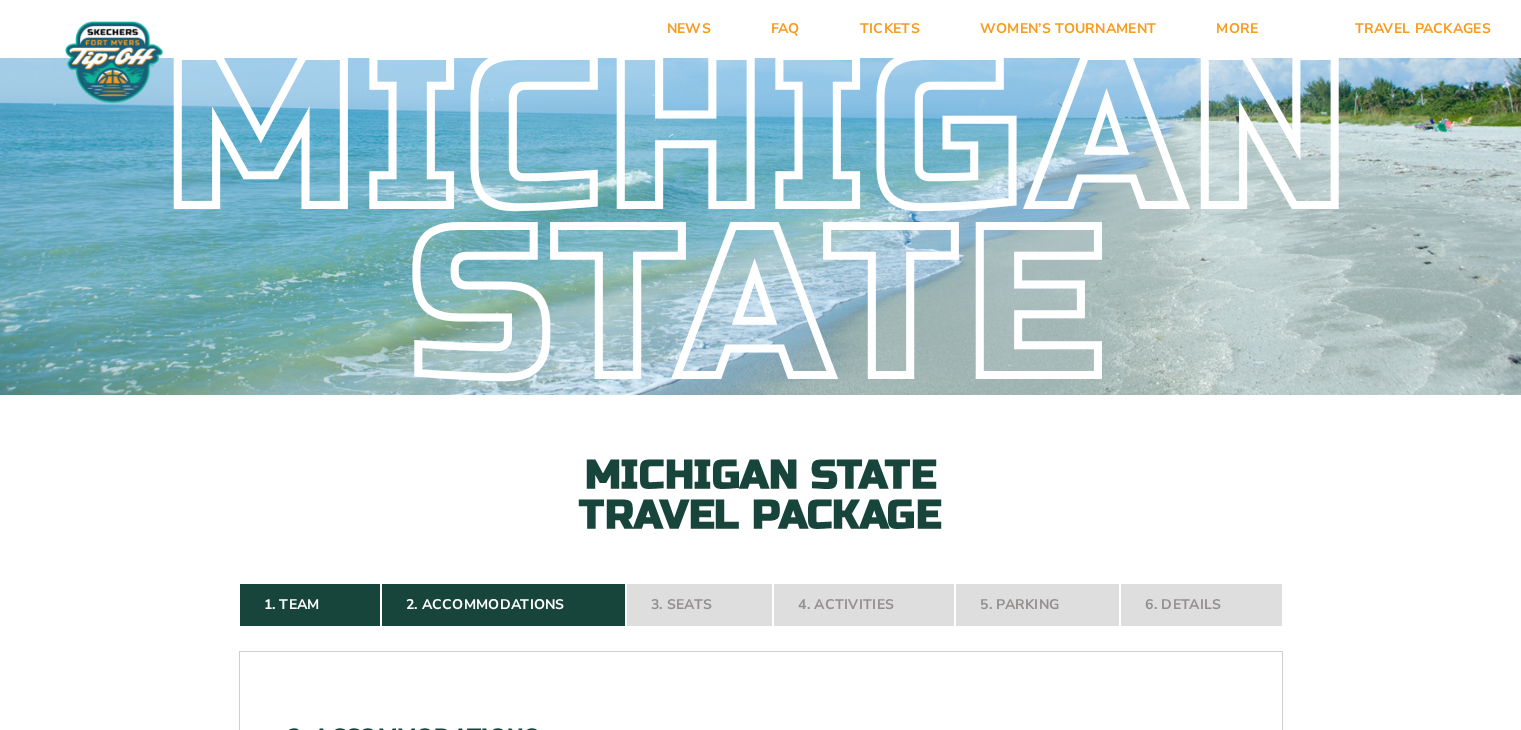 scroll, scrollTop: 0, scrollLeft: 0, axis: both 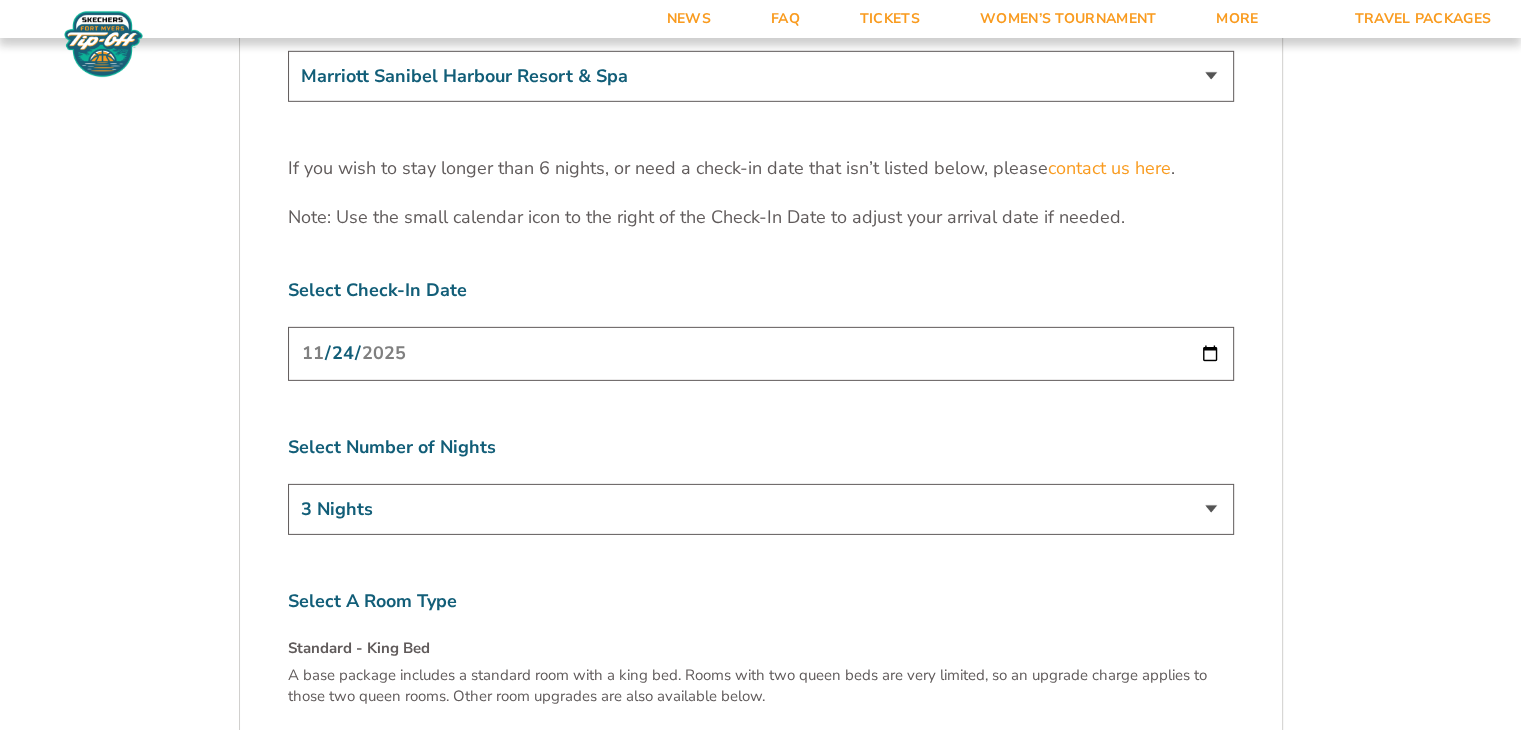 click on "Marriott Sanibel Harbour Resort & Spa Margaritaville Beach Resort Pink Shell Beach Resort & Marina Luminary Hotel & Co., Autograph Collection" at bounding box center (761, 76) 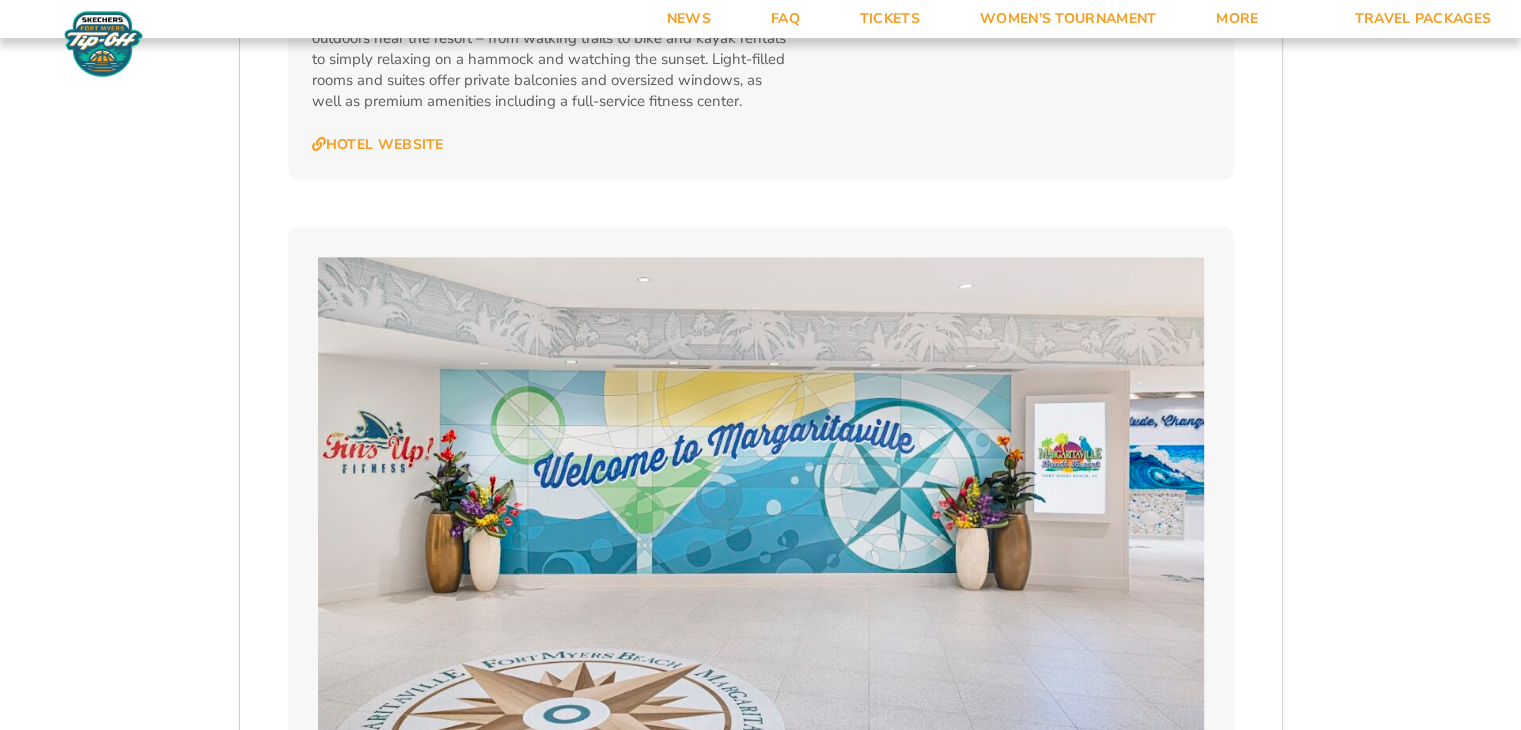 scroll, scrollTop: 2440, scrollLeft: 0, axis: vertical 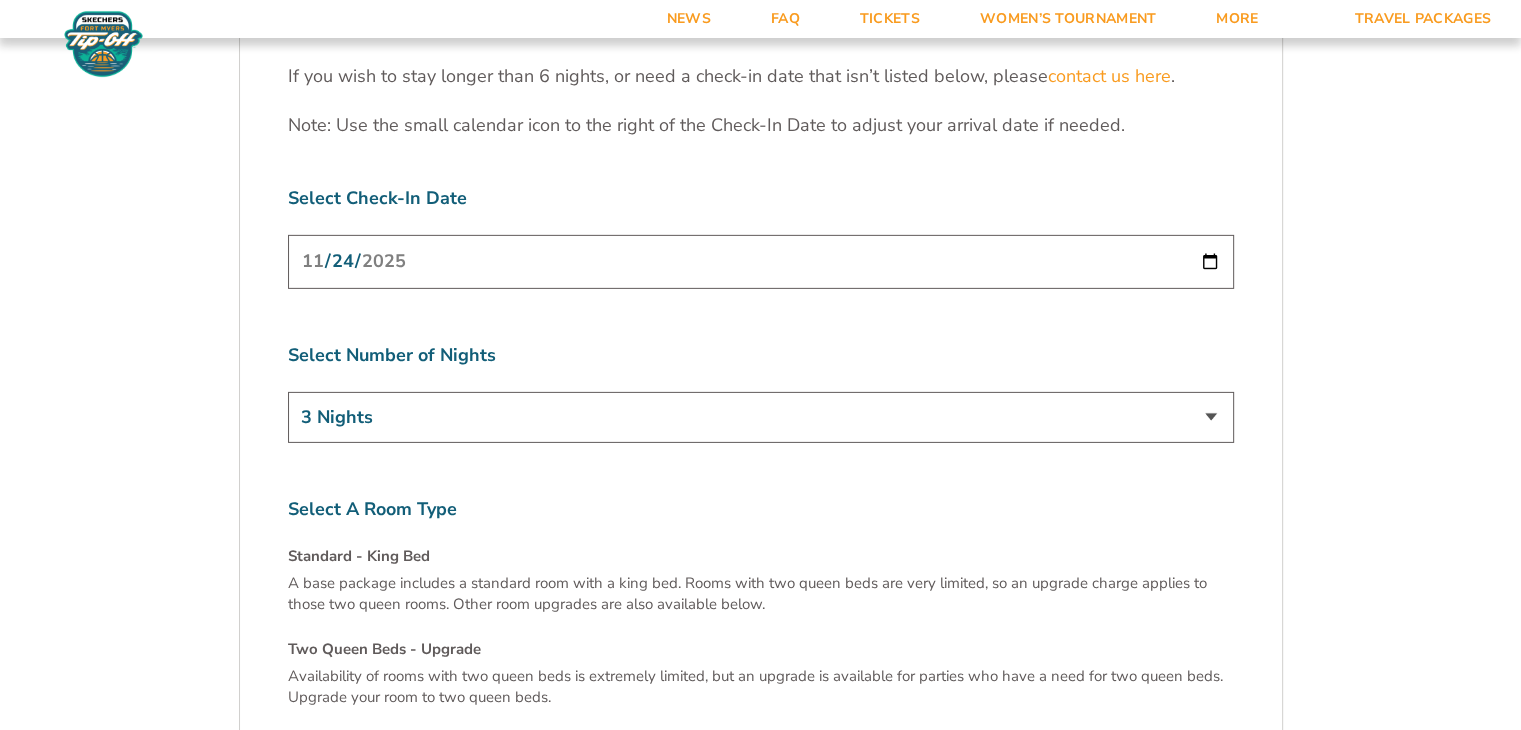 click on "3 Nights
4 Nights
5 Nights
6 Nights" at bounding box center [761, 417] 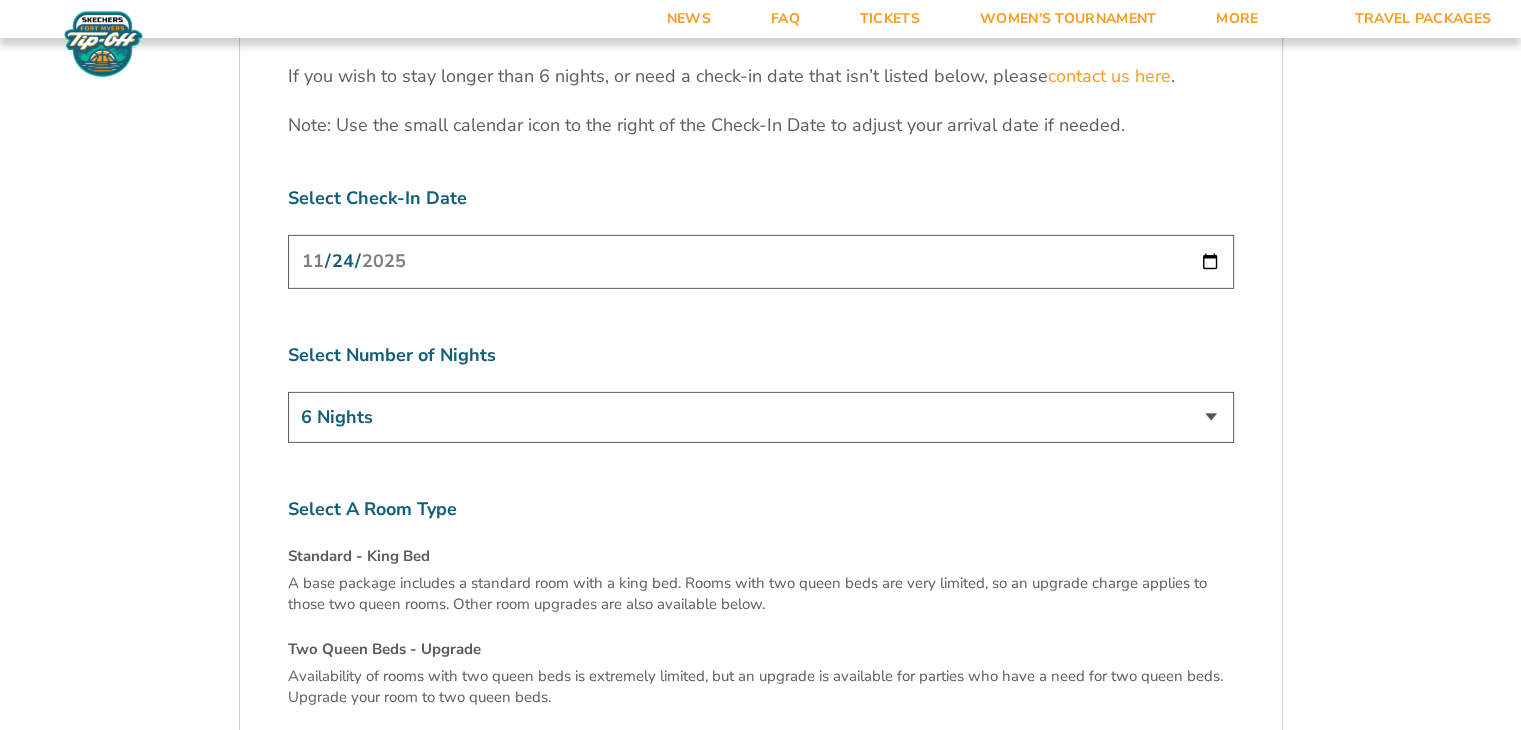 click on "3 Nights
4 Nights
5 Nights
6 Nights" at bounding box center [761, 417] 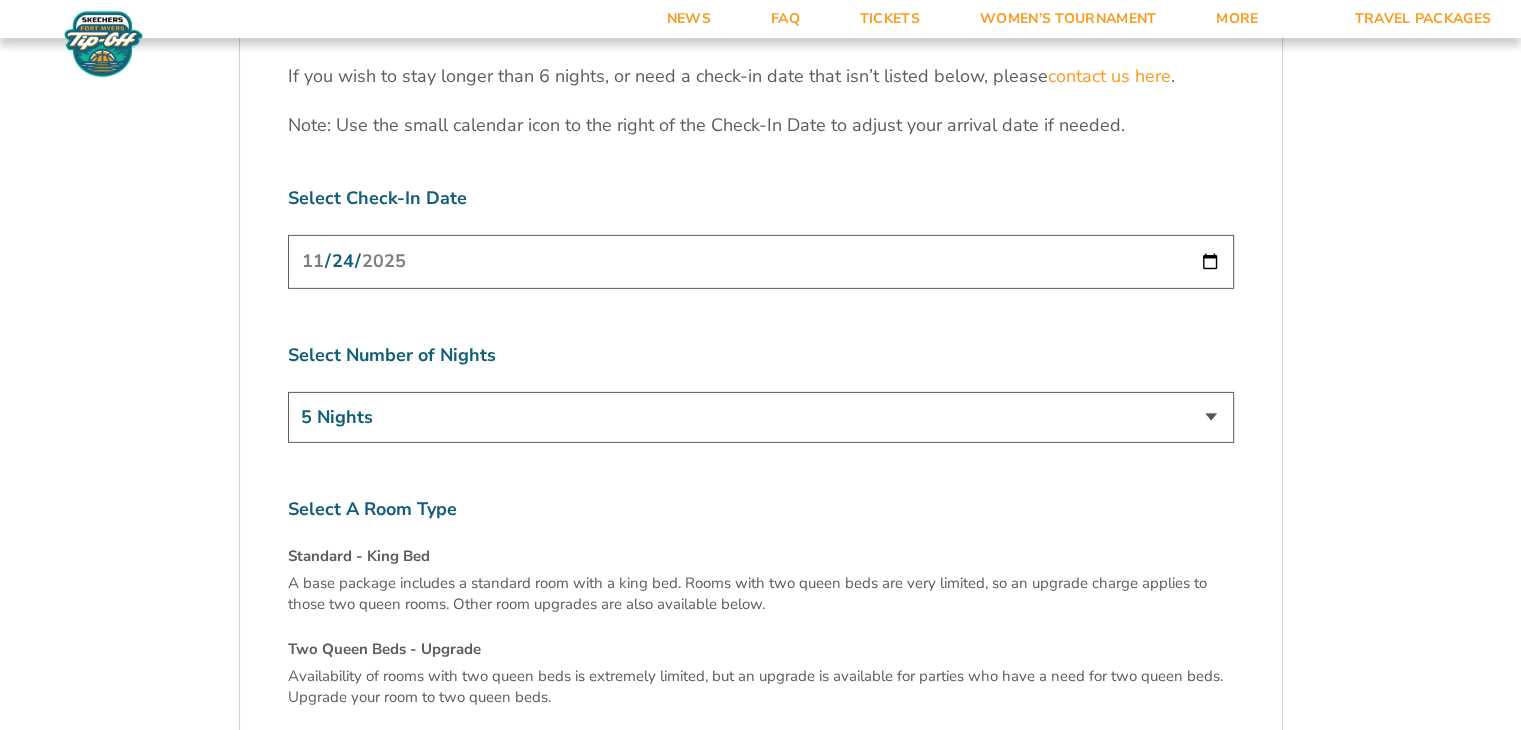 click on "3 Nights
4 Nights
5 Nights
6 Nights" at bounding box center (761, 417) 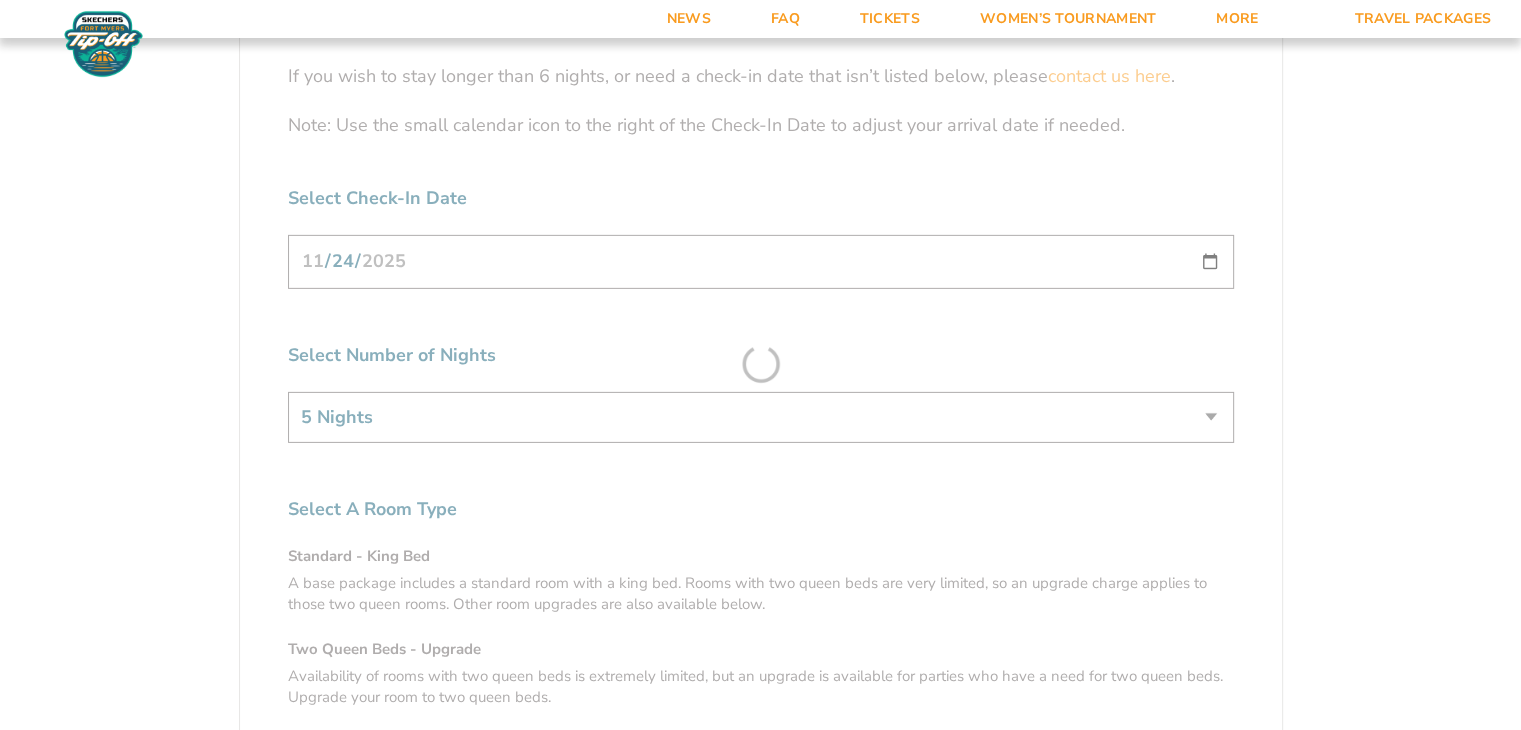 click on "[DATE]" at bounding box center [761, 261] 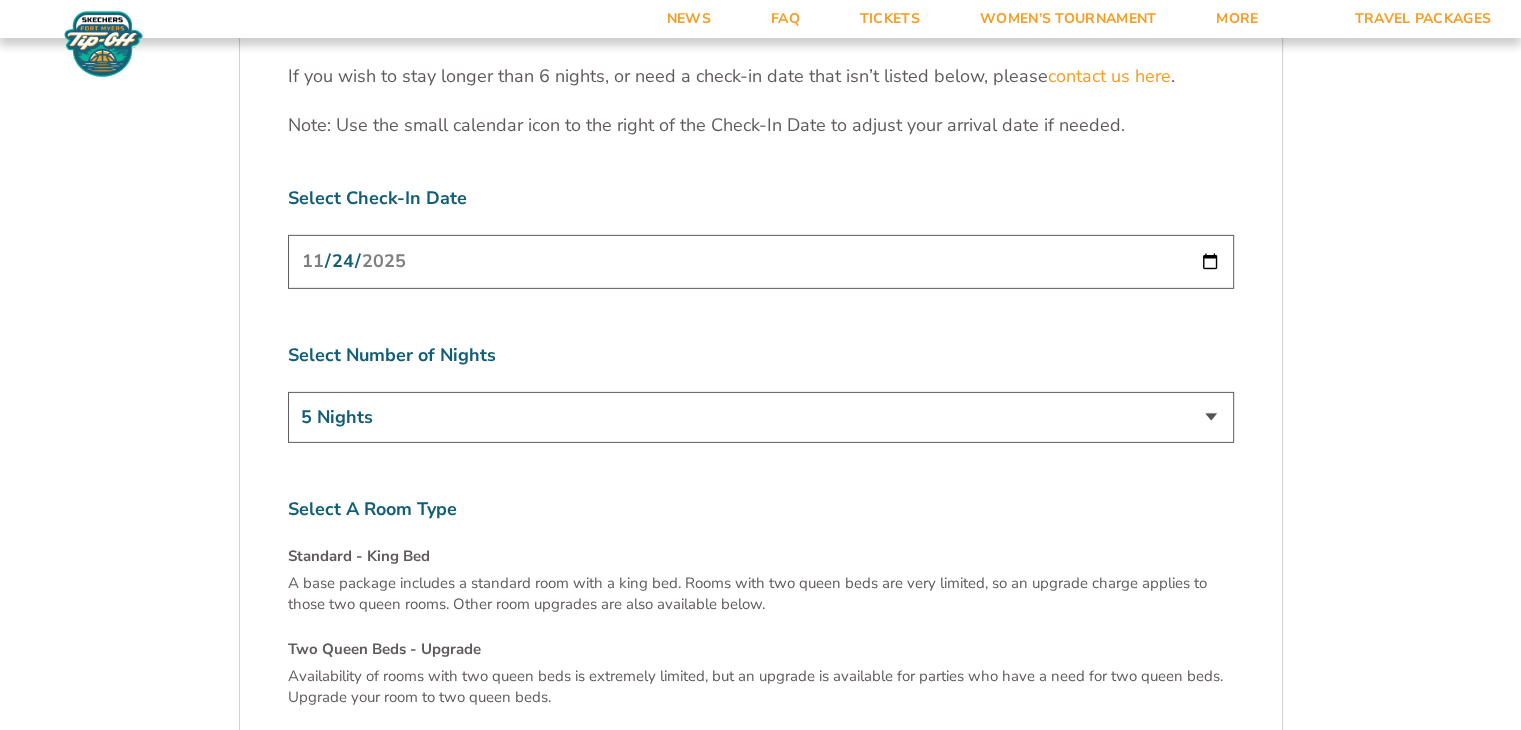click on "2. Accommodations
We look forward to seeing you in Southwest Florida for the 2025 Skechers Fort Myers Tip-Off. Please see the details below to start building your custom vacation experience.
Stay With The Team
Your official team and fan hotel is Marriott Sanibel Harbour Resort & Spa. You can also explore additional hotel options below to find the perfect place to call home during the tournament.
Tailor Your Stay
Custom packages ranging from 3 to 6 nights are available. If you want to extend your hotel stay before or after the available dates online, we can work with the hotel to request availability for you. To do so, you’ll need to work directly with one of our customer service members. If you need a package option outside of what is listed below, please contact us  here .
Michigan State Game Schedule
Tuesday, November 25
Michigan State vs. East Carolina 1:00 p.m.
Thursday, November 27
Michigan State vs. North Carolina 4:30 p.m." at bounding box center [761, -2328] 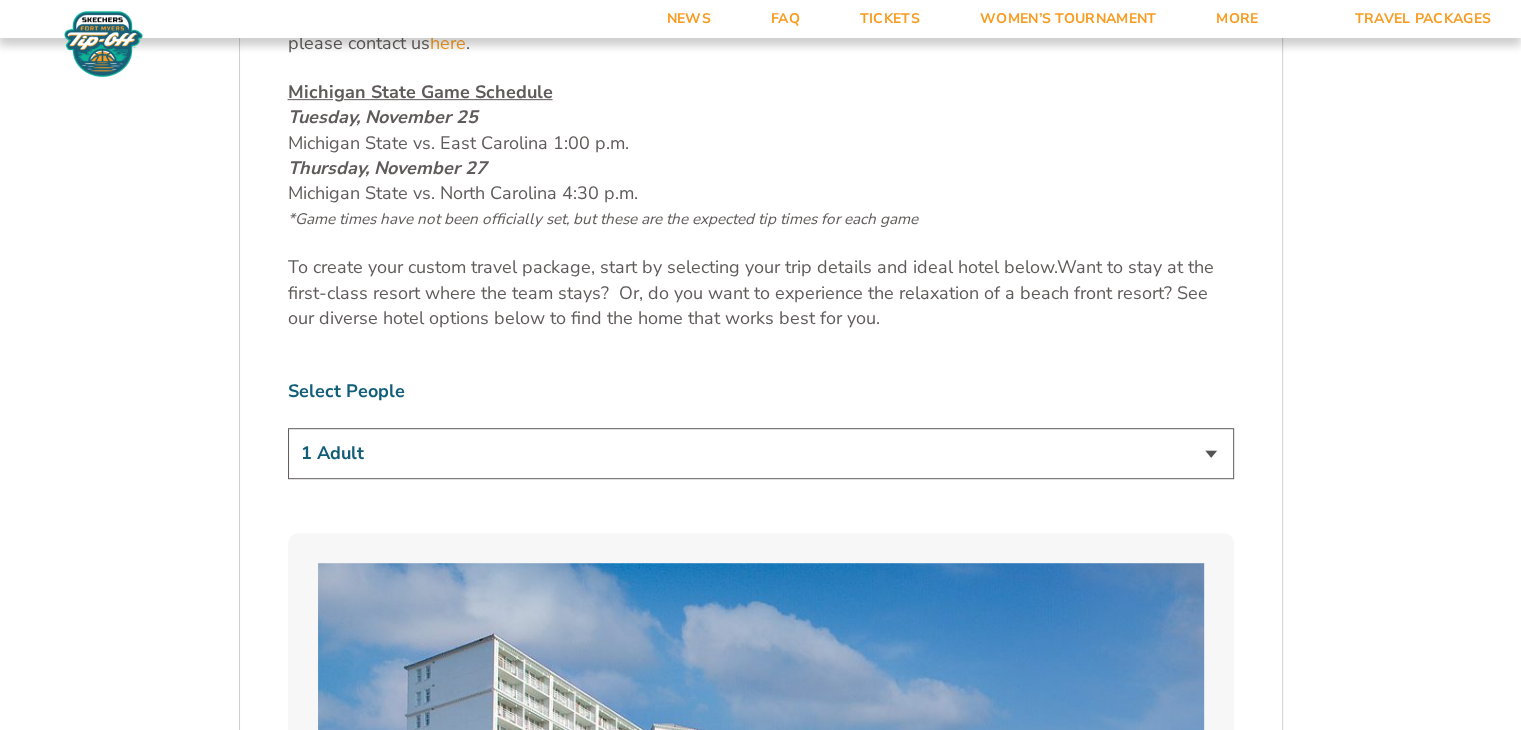 scroll, scrollTop: 1031, scrollLeft: 0, axis: vertical 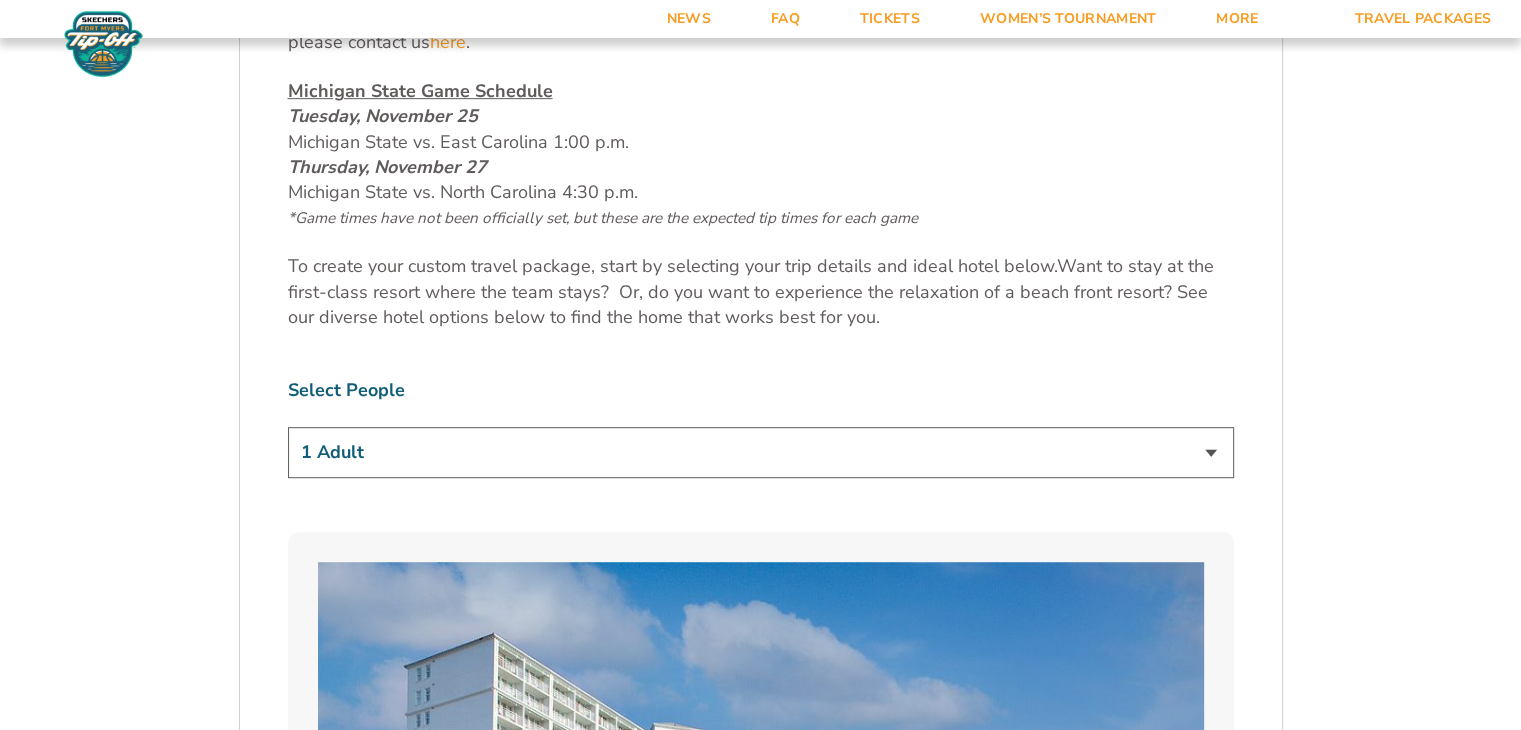 click on "1 Adult
2 Adults
3 Adults
4 Adults
2 Adults + 1 Child
2 Adults + 2 Children
2 Adults + 3 Children" at bounding box center (761, 452) 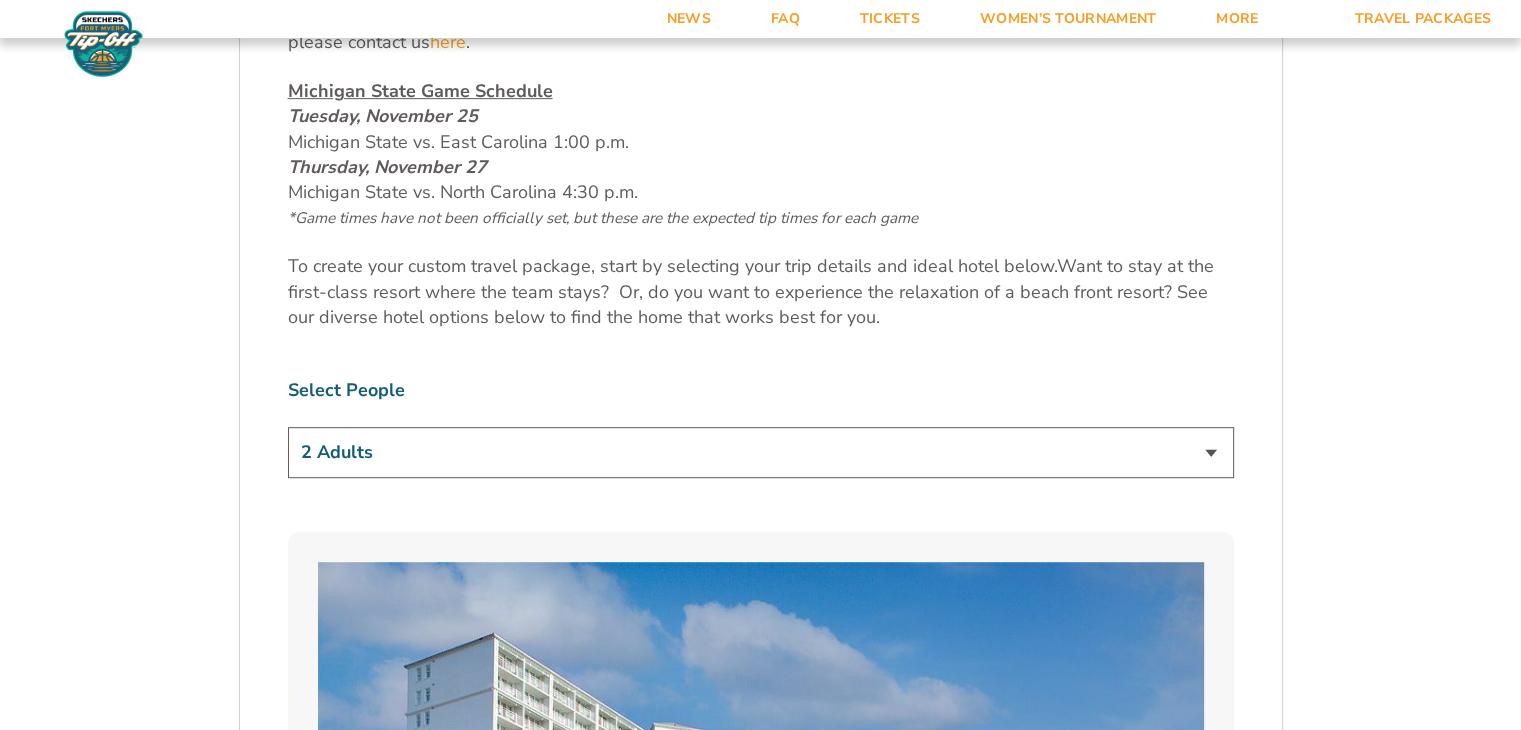 click on "1 Adult
2 Adults
3 Adults
4 Adults
2 Adults + 1 Child
2 Adults + 2 Children
2 Adults + 3 Children" at bounding box center (761, 452) 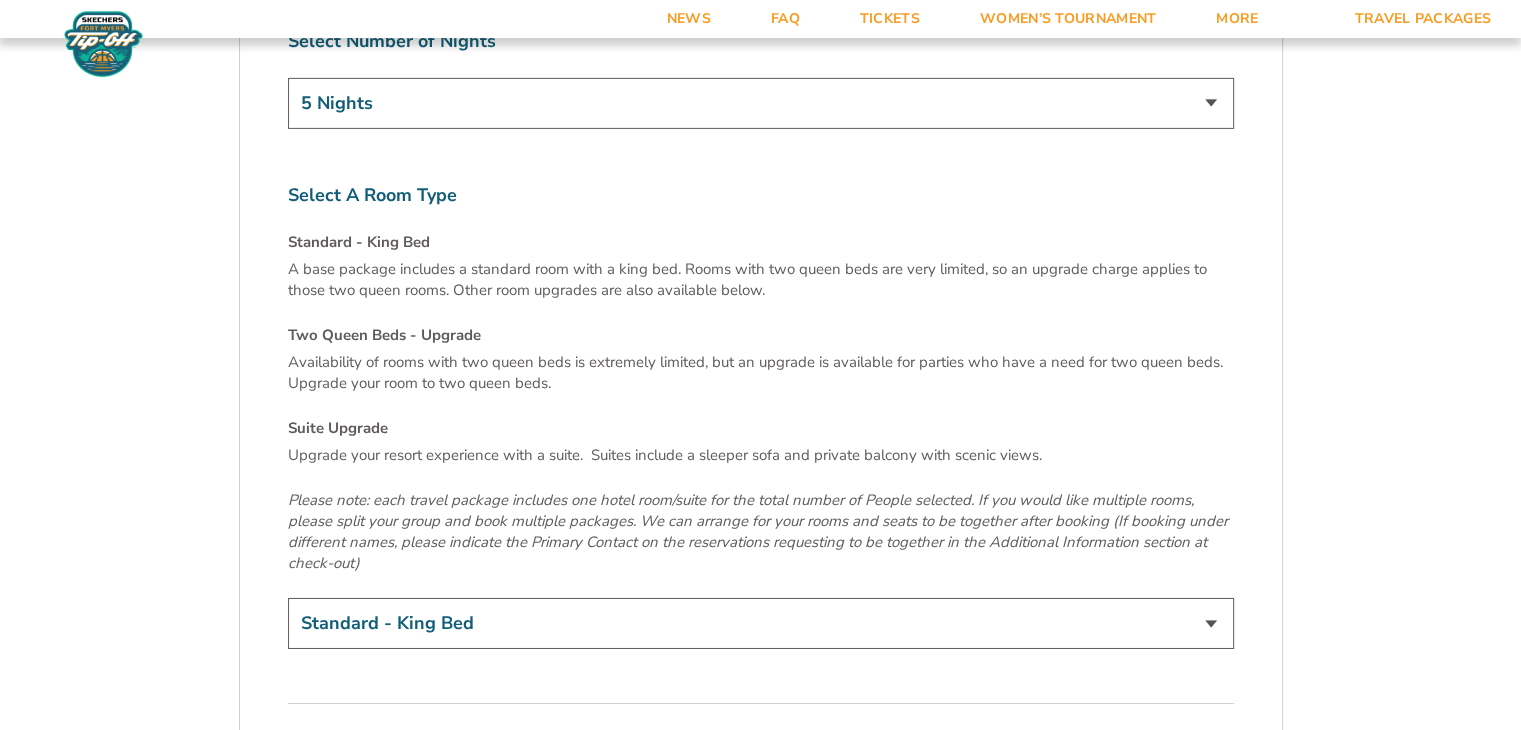 scroll, scrollTop: 6680, scrollLeft: 0, axis: vertical 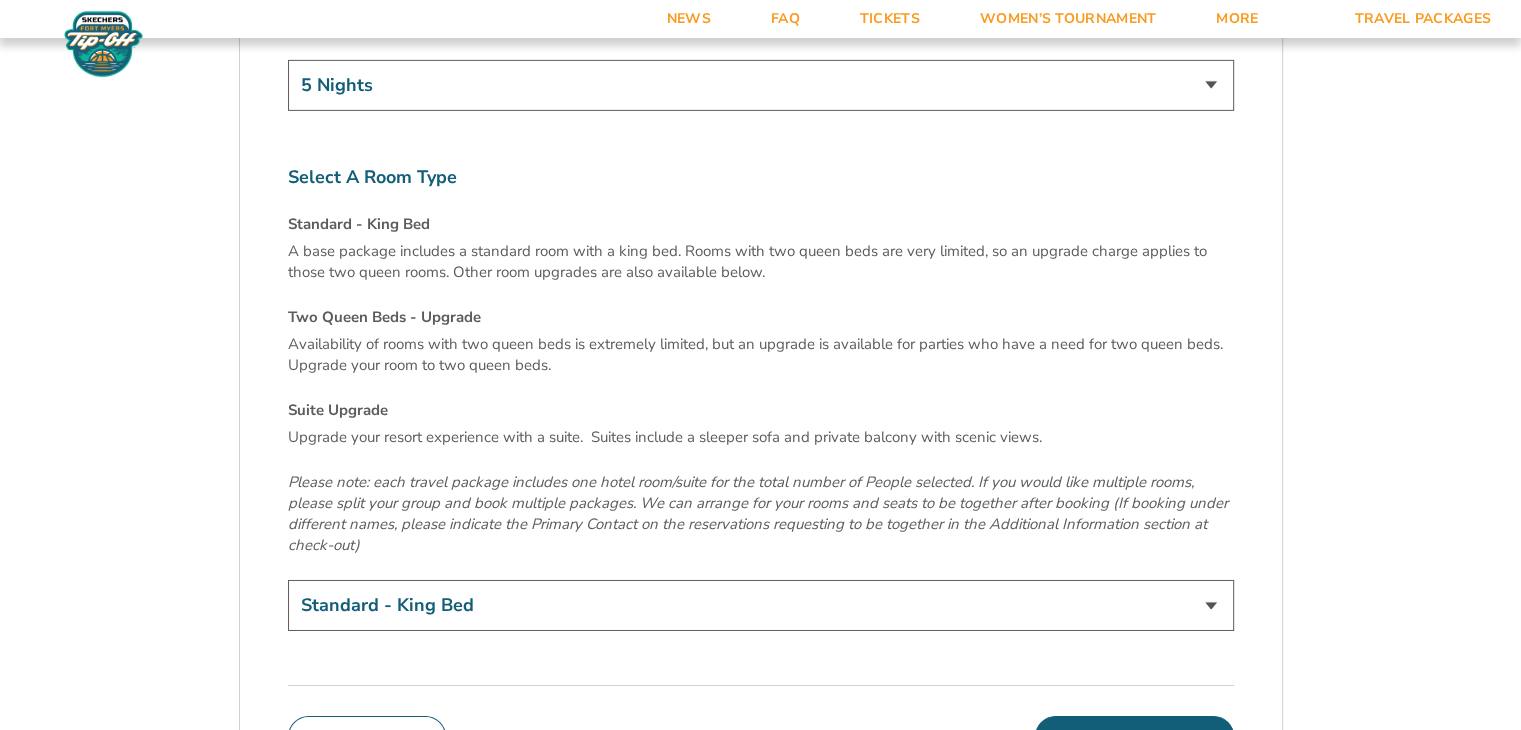 click on "Standard - King Bed Two Queen Beds - Upgrade (+$15 per night) Suite Upgrade (+$175 per night)" at bounding box center [761, 605] 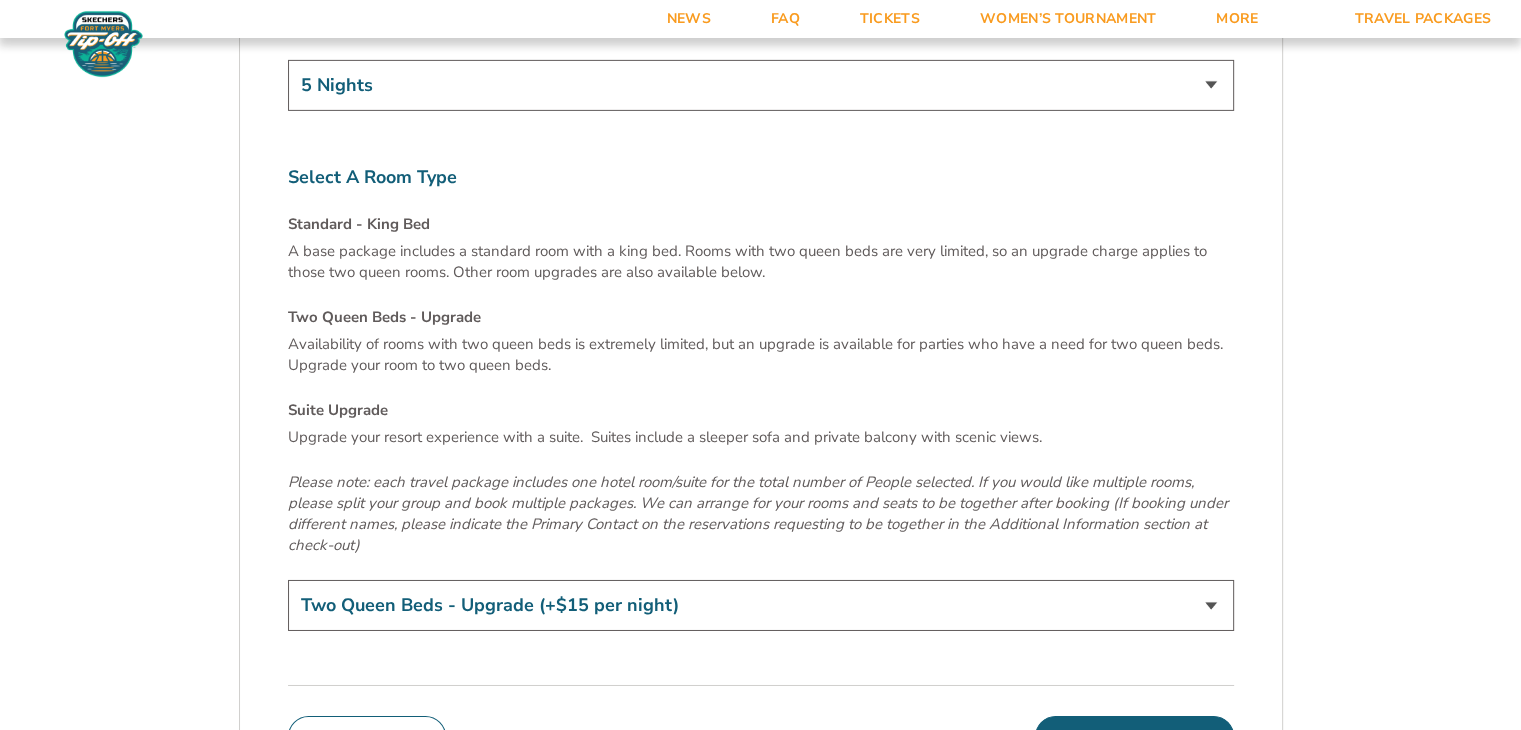 click on "Standard - King Bed Two Queen Beds - Upgrade (+$15 per night) Suite Upgrade (+$175 per night)" at bounding box center [761, 605] 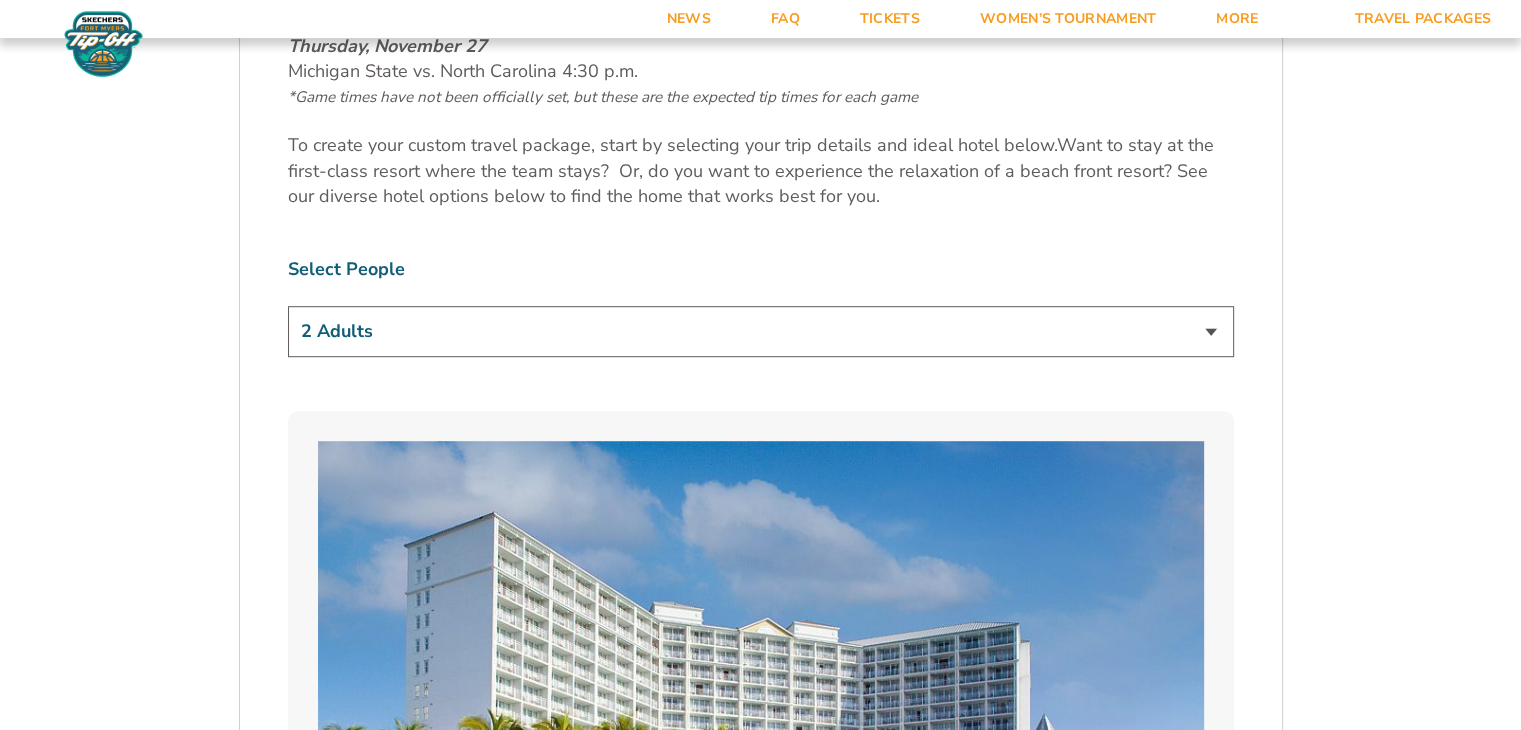 scroll, scrollTop: 1152, scrollLeft: 0, axis: vertical 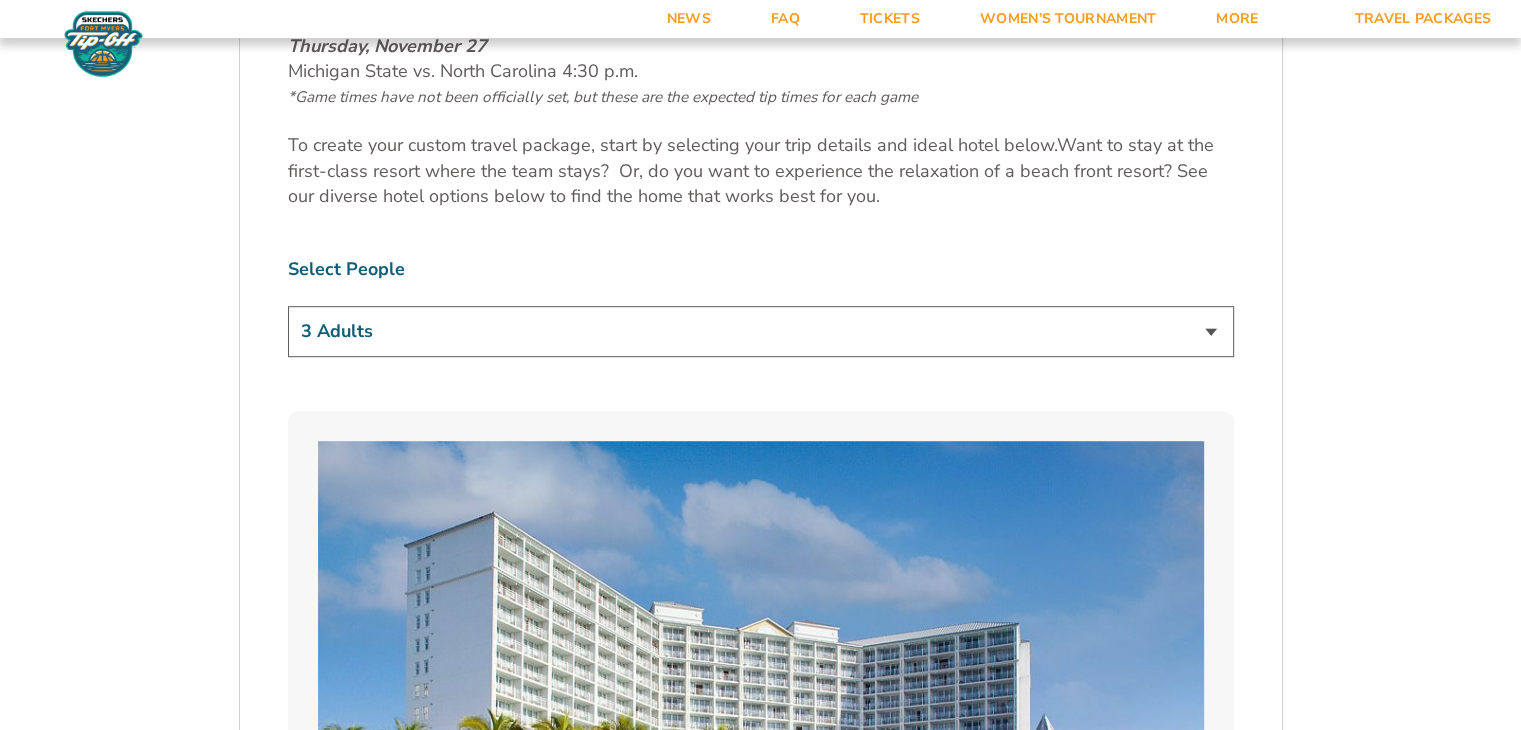 click on "1 Adult
2 Adults
3 Adults
4 Adults
2 Adults + 1 Child
2 Adults + 2 Children
2 Adults + 3 Children" at bounding box center [761, 331] 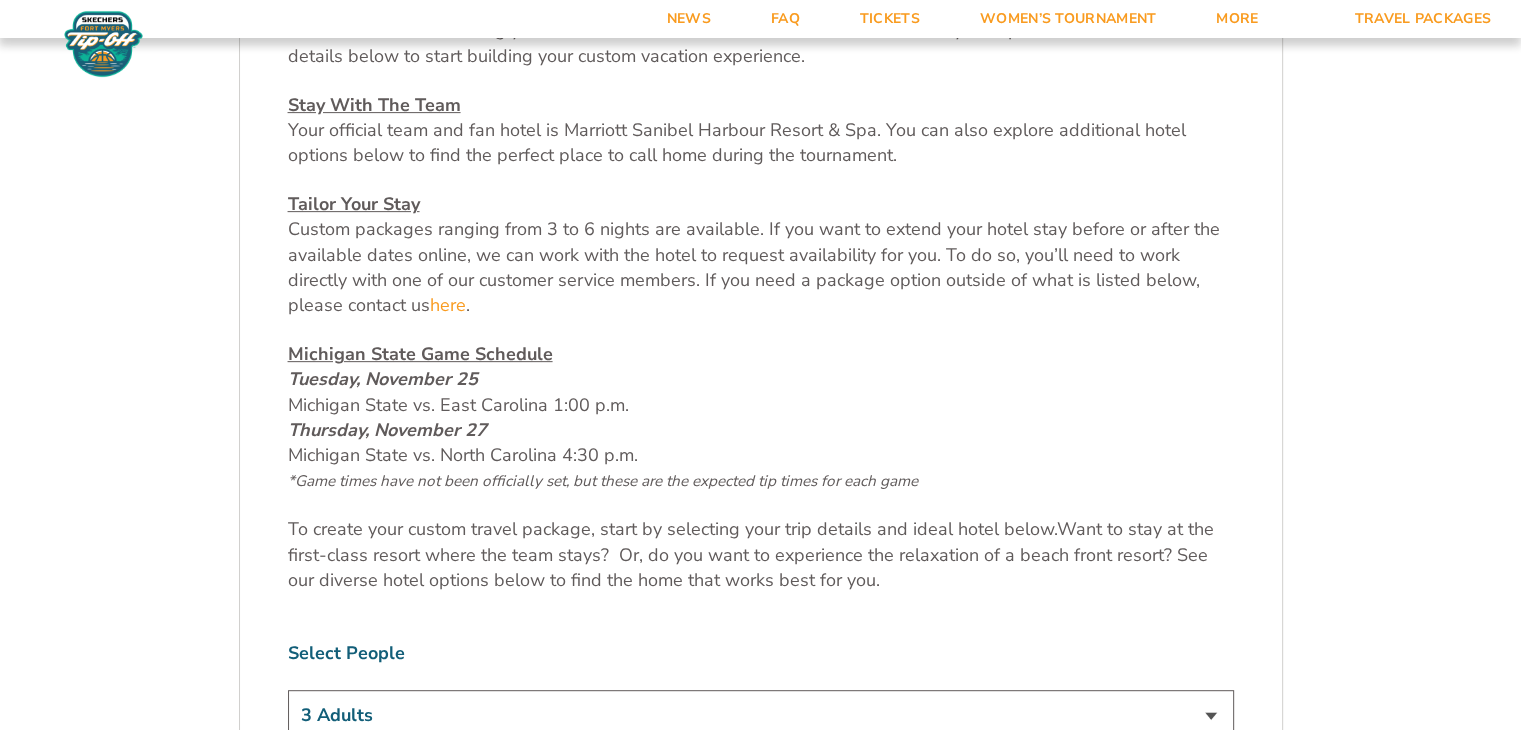 scroll, scrollTop: 768, scrollLeft: 0, axis: vertical 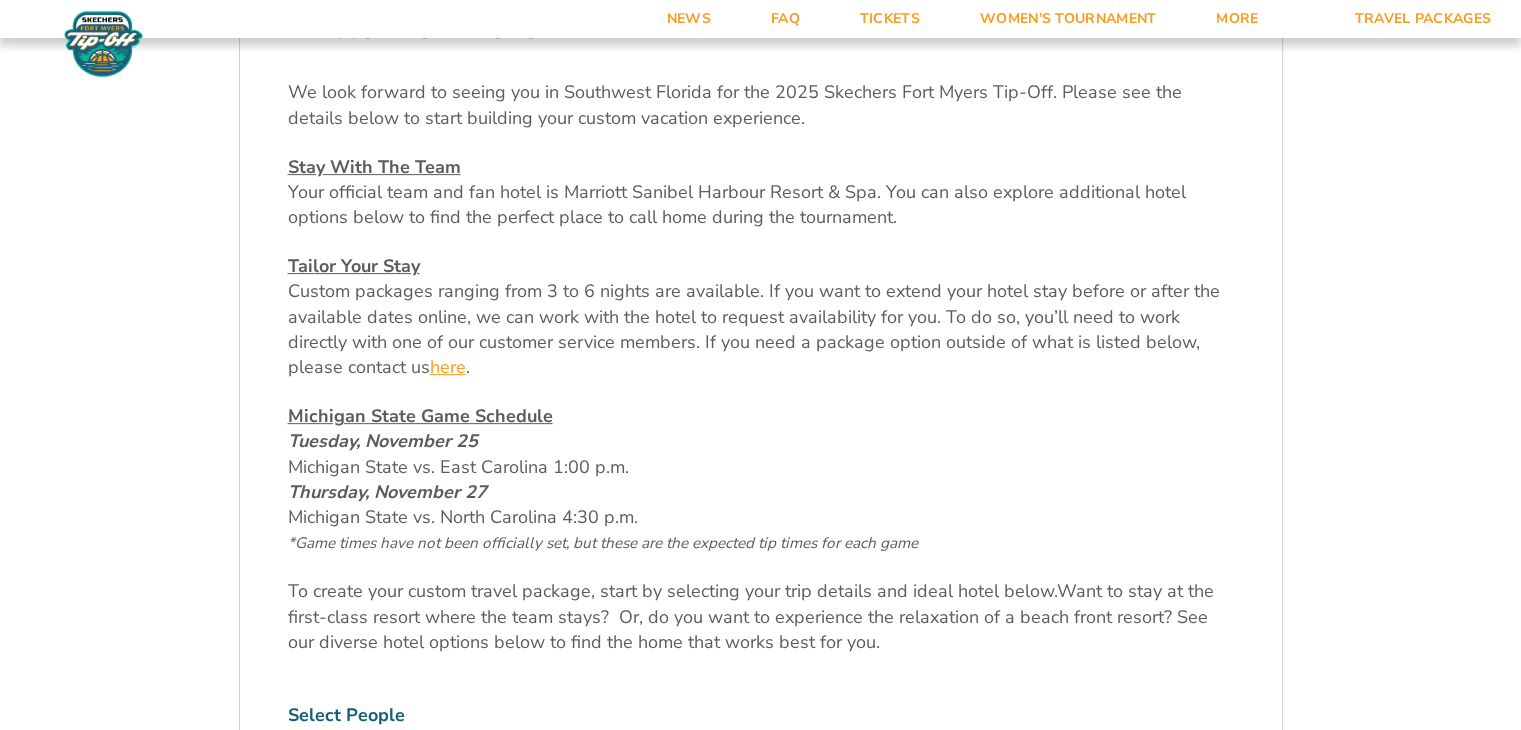 click on "here" at bounding box center (448, 367) 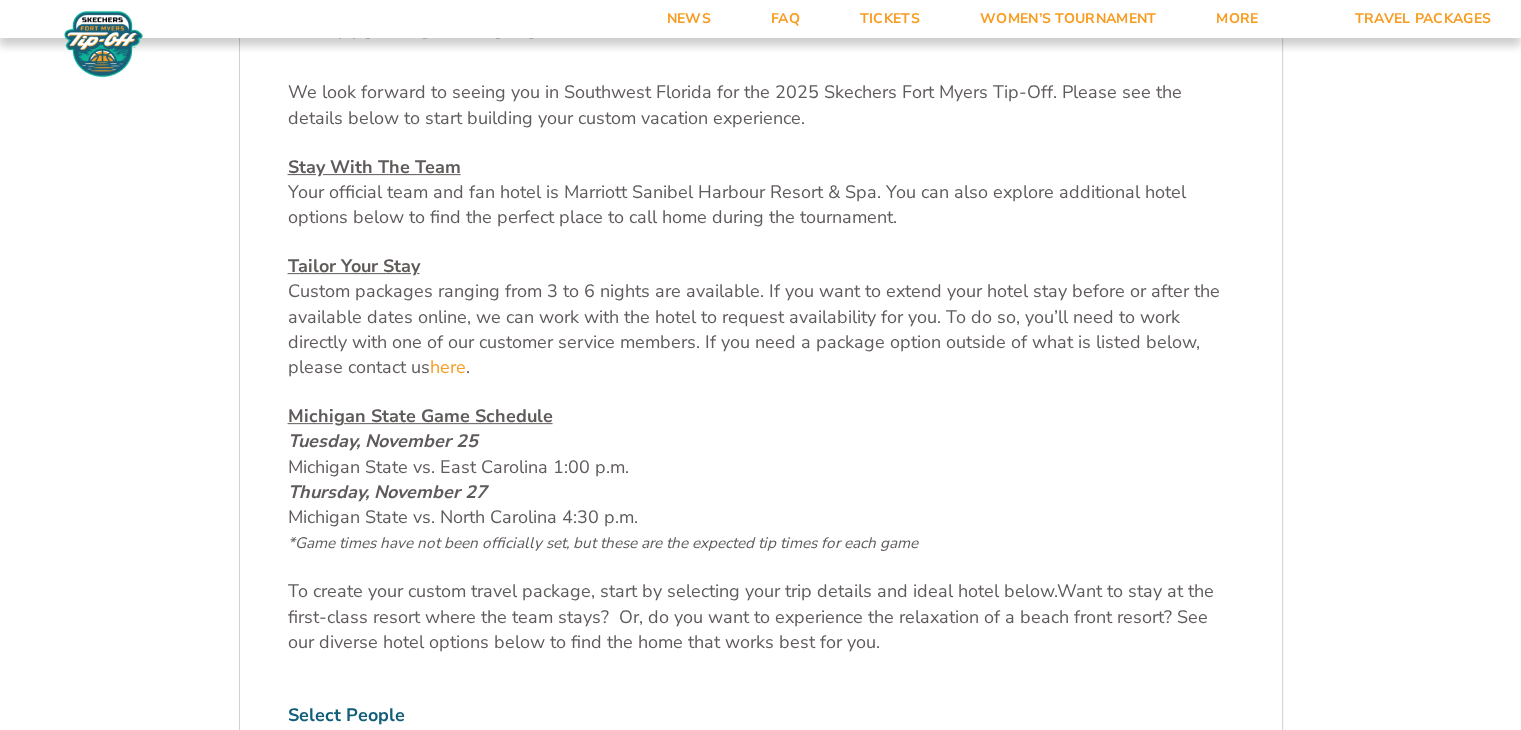click on "Michigan State Game Schedule
Tuesday, November [DAY]
Michigan State vs. East Carolina [TIME]
Thursday, November [DAY]
Michigan State vs. North Carolina [TIME]
*Game times have not been officially set, but these are the expected tip times for each game" at bounding box center [761, 479] 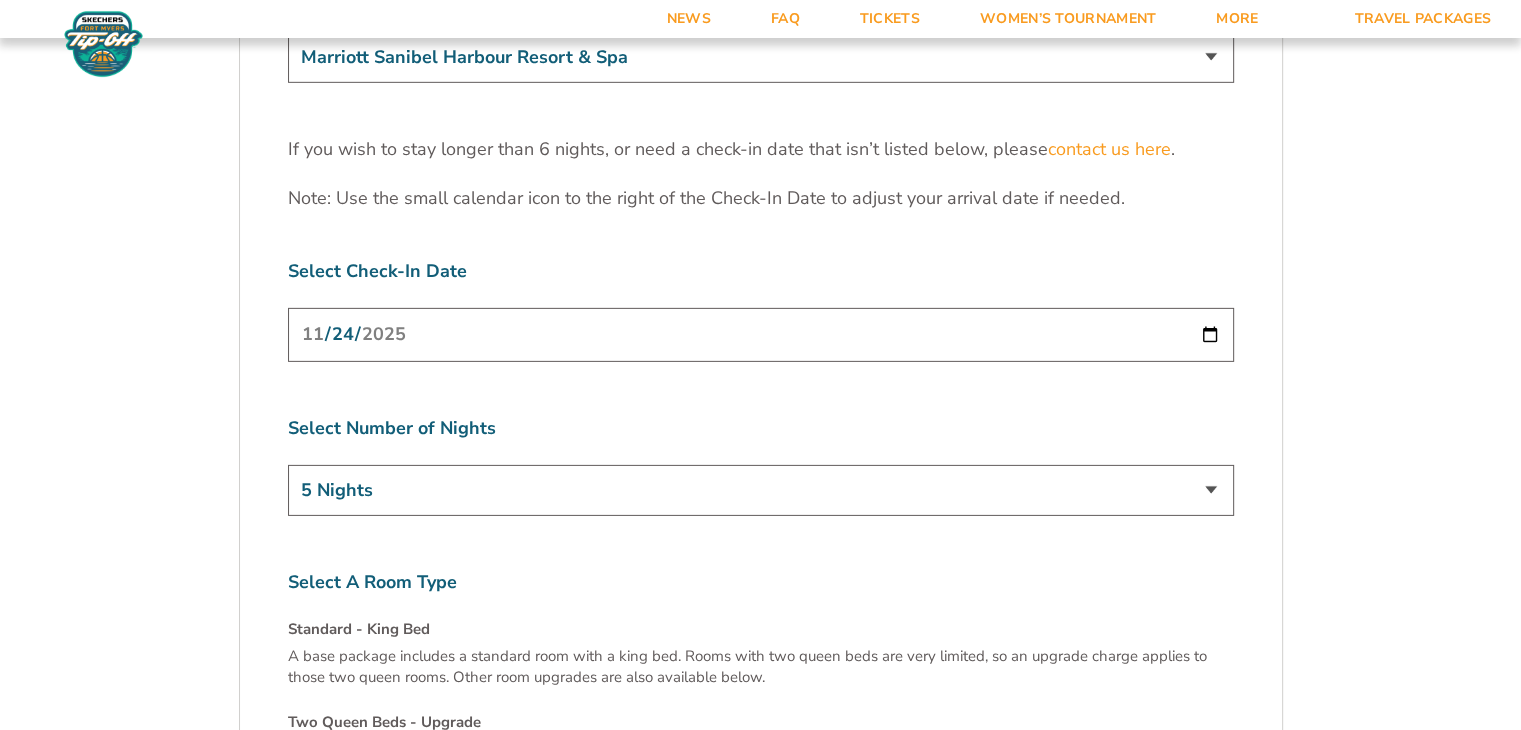 scroll, scrollTop: 6276, scrollLeft: 0, axis: vertical 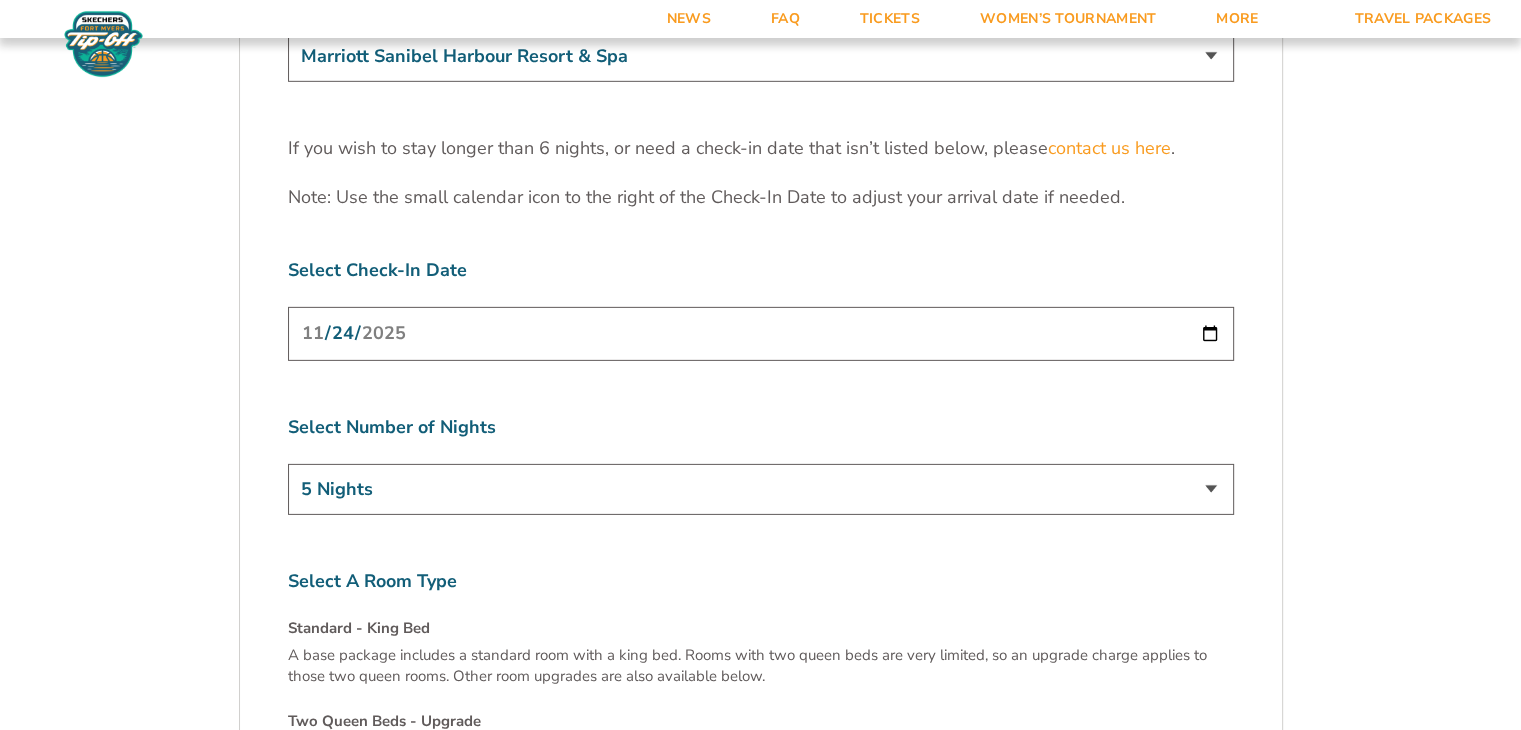 click on "[DATE]" at bounding box center (761, 333) 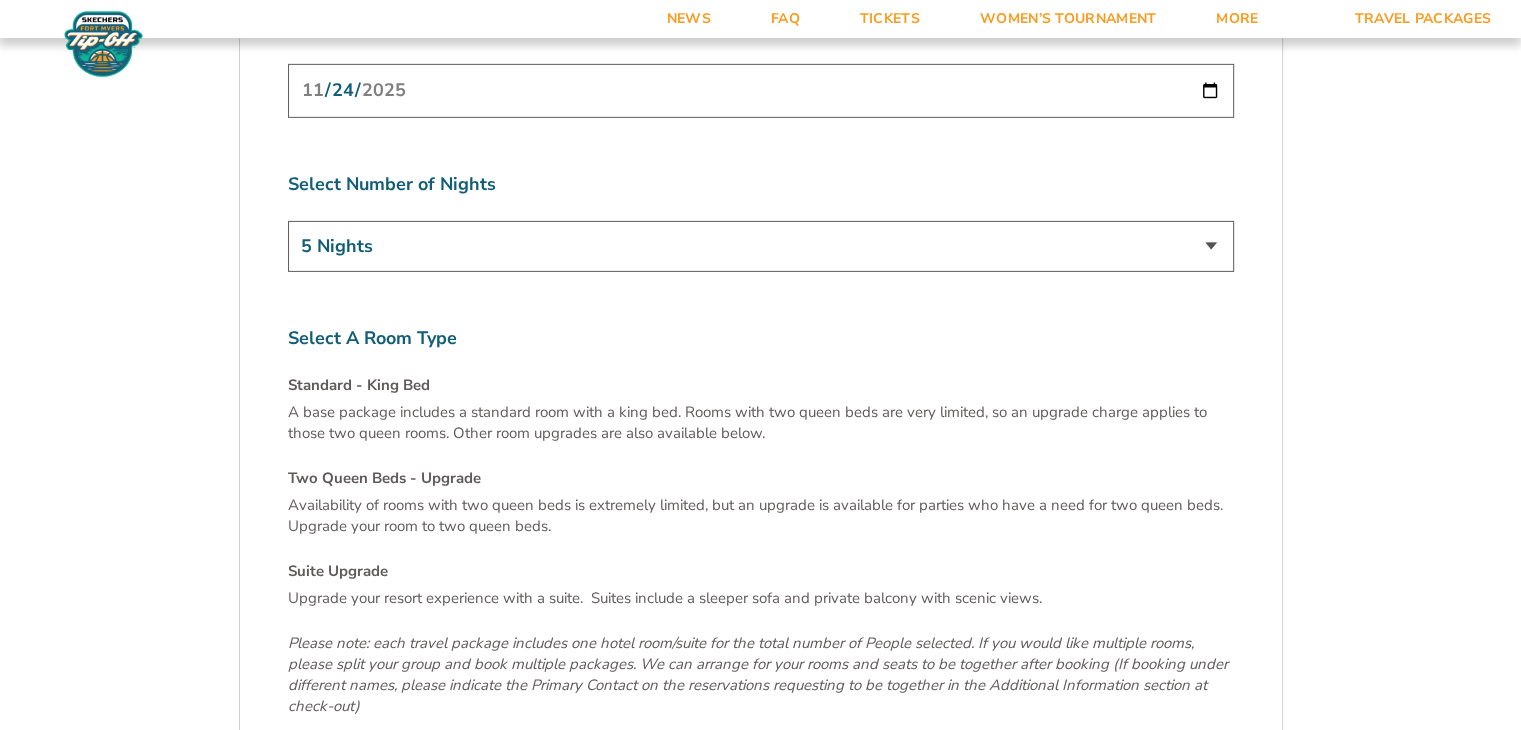 scroll, scrollTop: 6448, scrollLeft: 0, axis: vertical 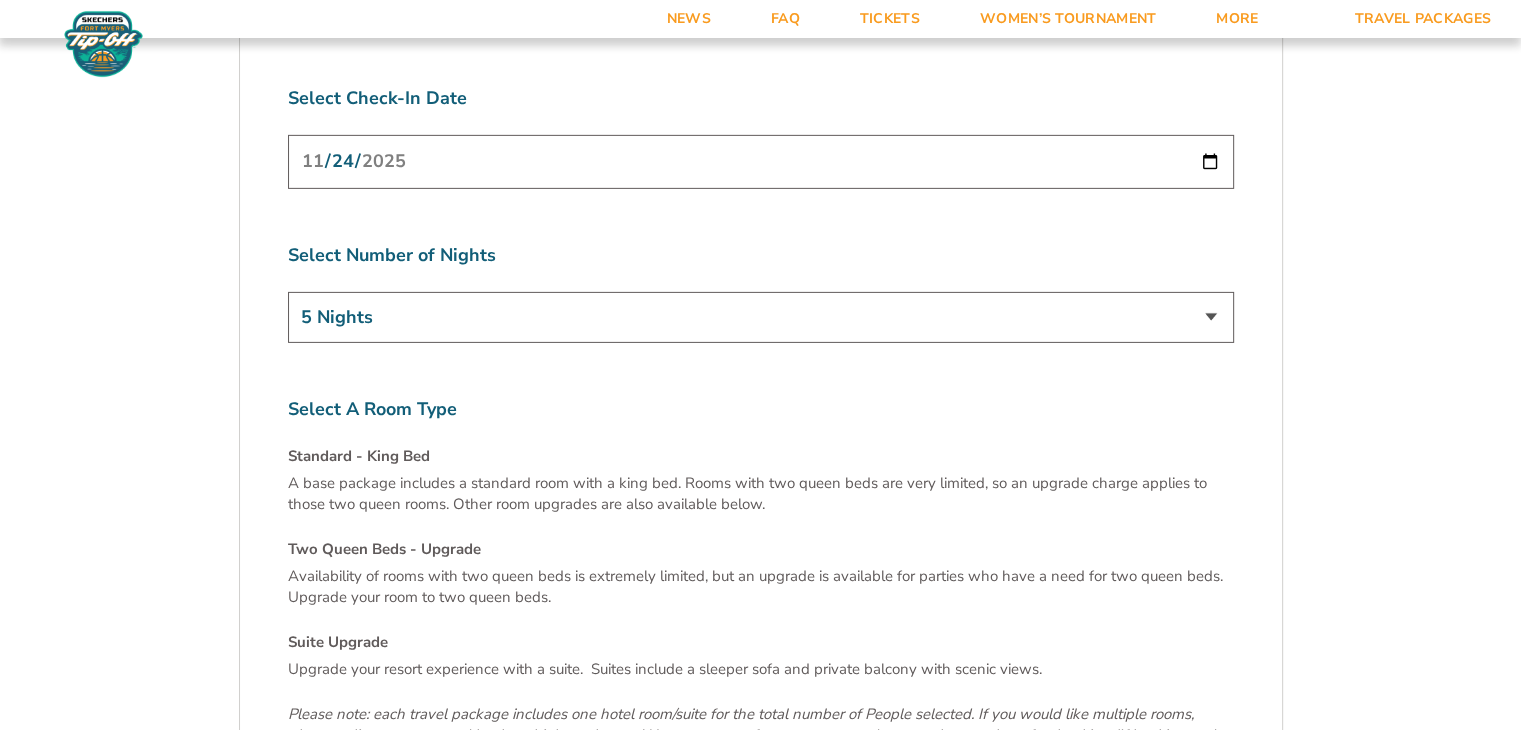 click on "[DATE]" at bounding box center (761, 161) 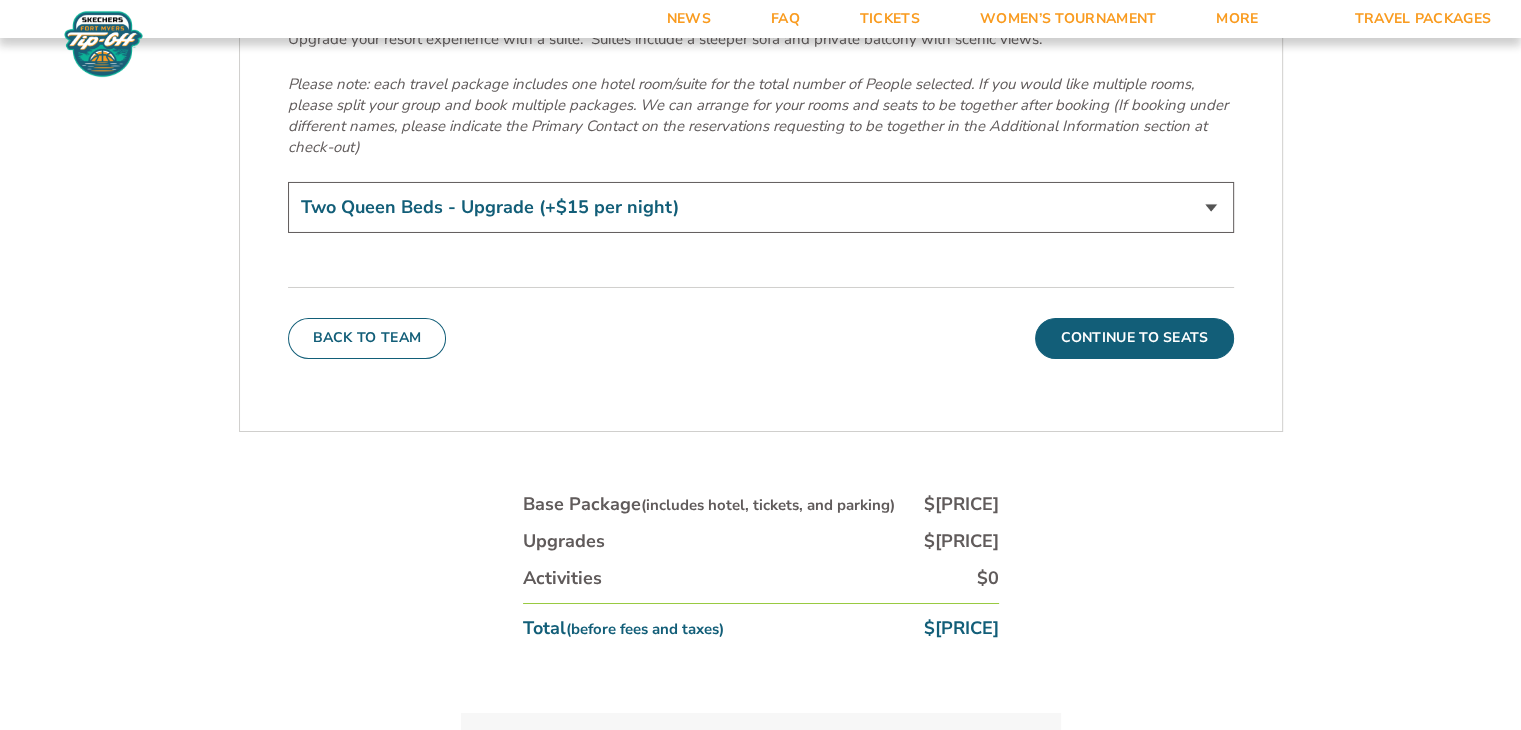 scroll, scrollTop: 7081, scrollLeft: 0, axis: vertical 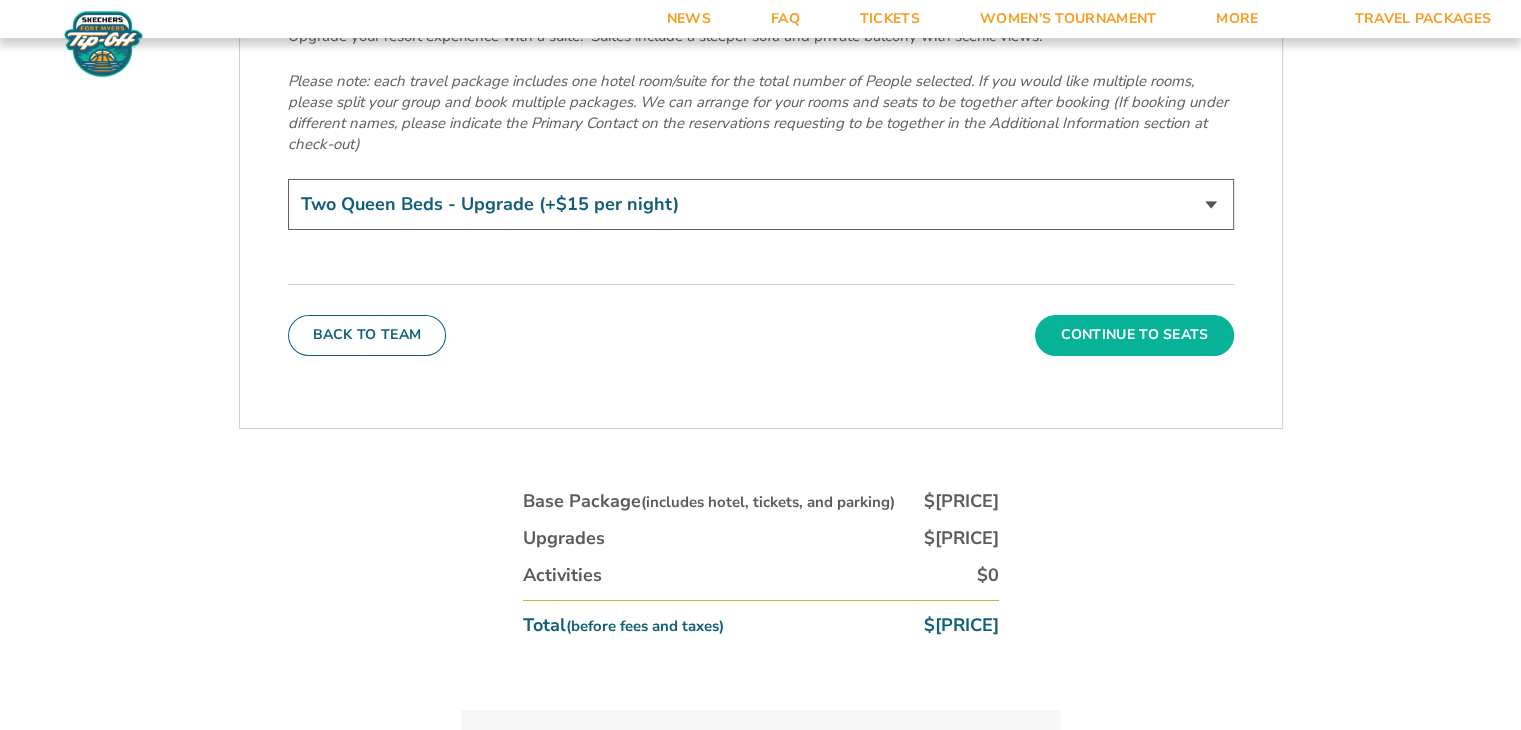 click on "Continue To Seats" at bounding box center (1134, 335) 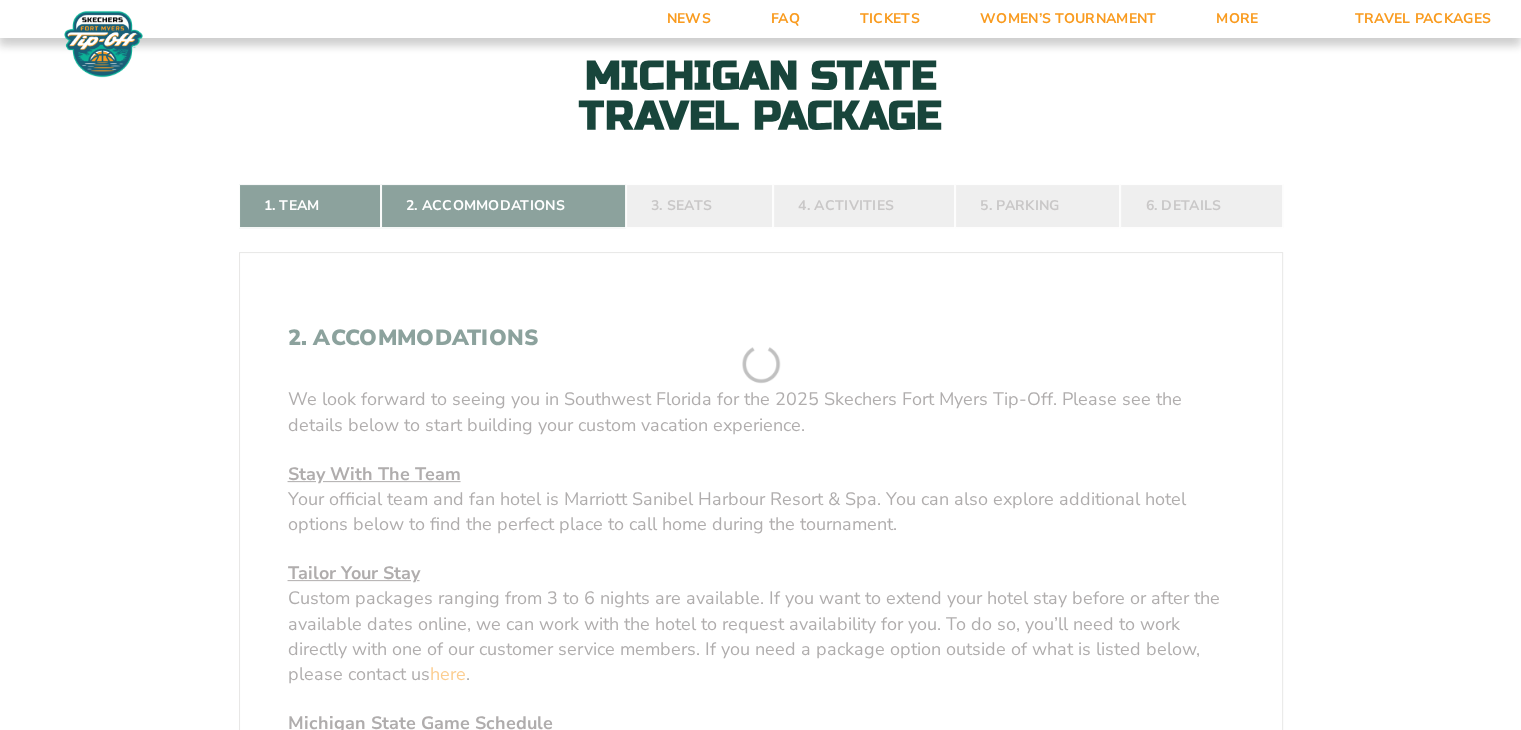 scroll, scrollTop: 344, scrollLeft: 0, axis: vertical 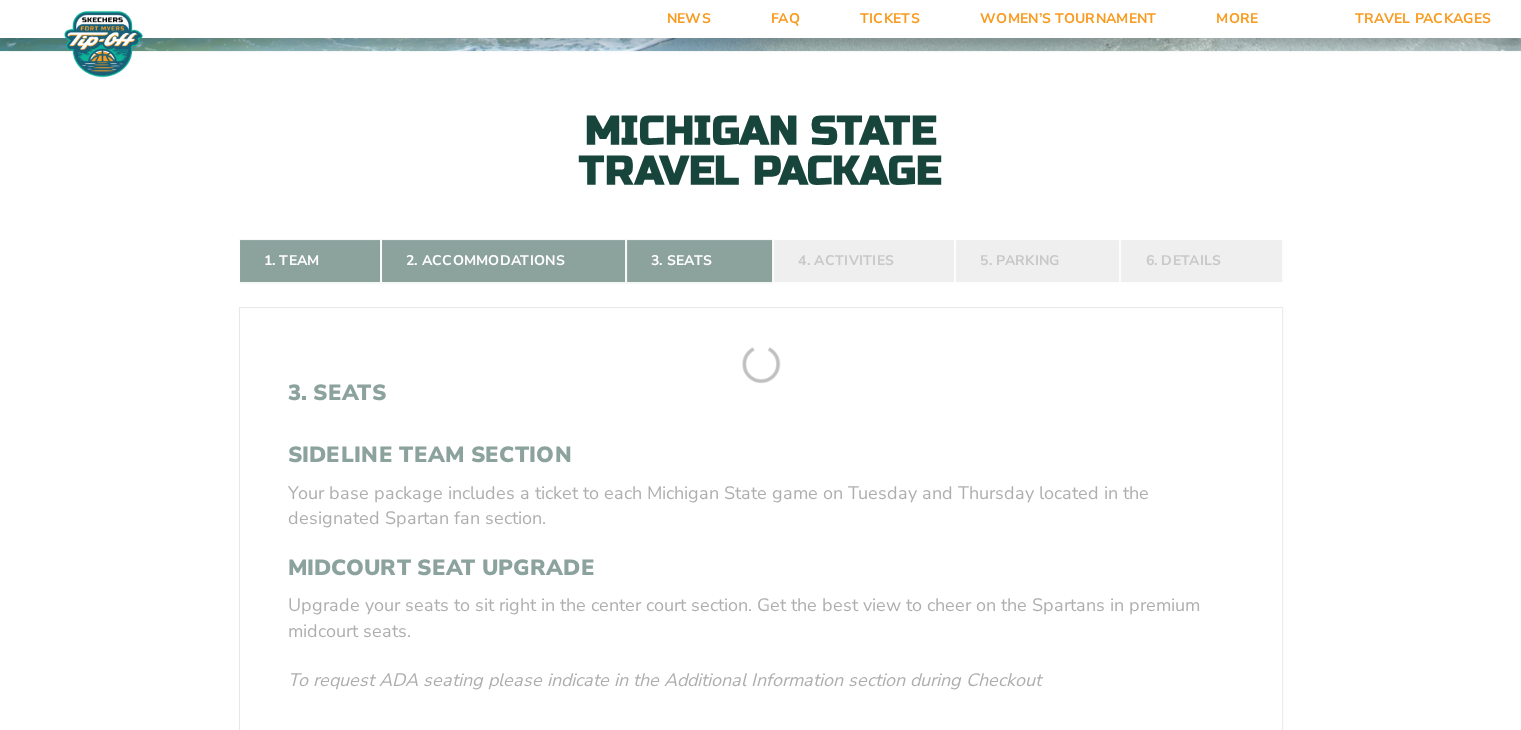 click on "Michigan State
Michigan State Travel Package
1. Team
2. Accommodations
3. Seats
4. Activities
5. Parking
6. Details
1. Team
Select Your Team
Michigan State Spartans
Continue To Accommodations
2. Accommodations
We look forward to seeing you in Southwest Florida for the 2025 Skechers Fort Myers Tip-Off. Please see the details below to start building your custom vacation experience.
Stay With The Team" at bounding box center (760, 586) 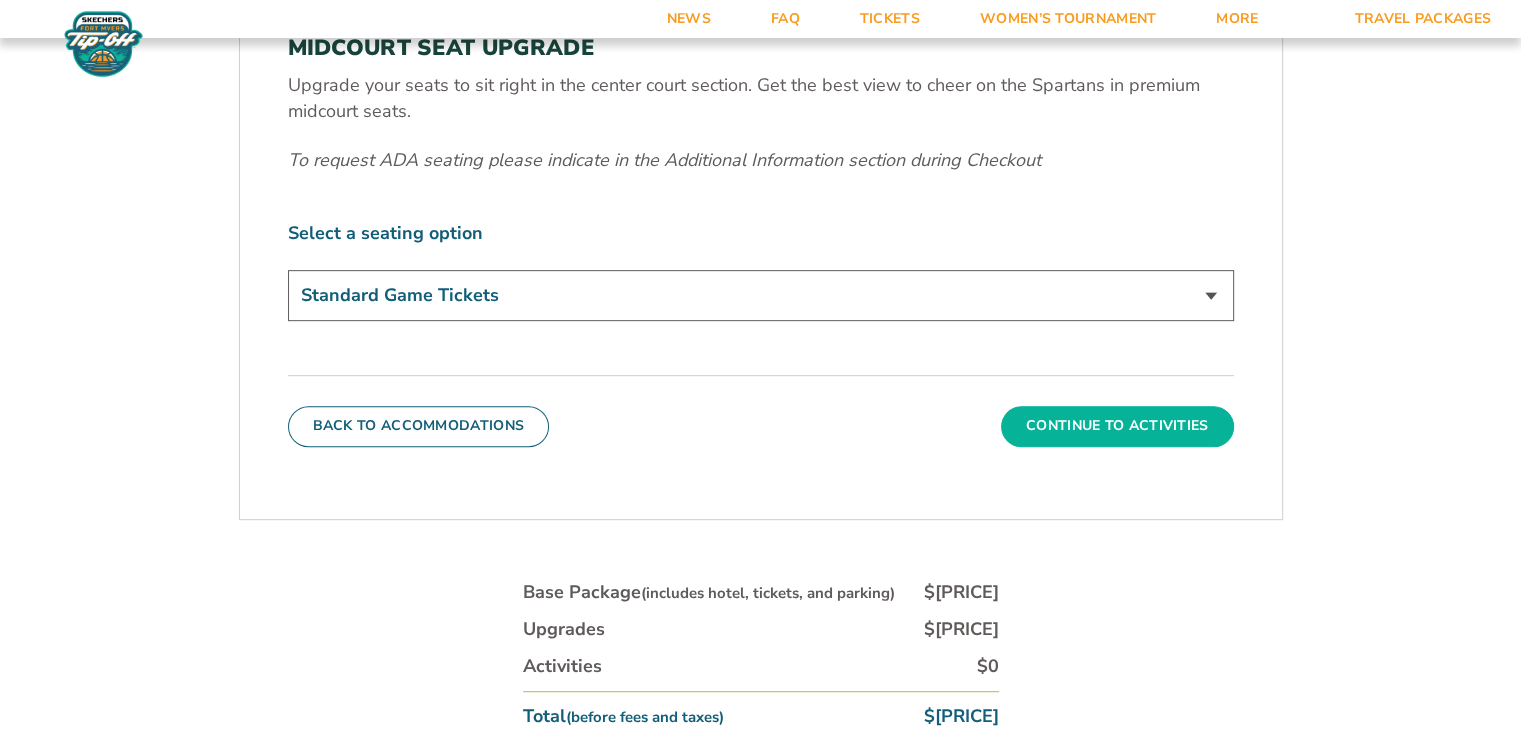 click on "Continue To Activities" at bounding box center [1117, 426] 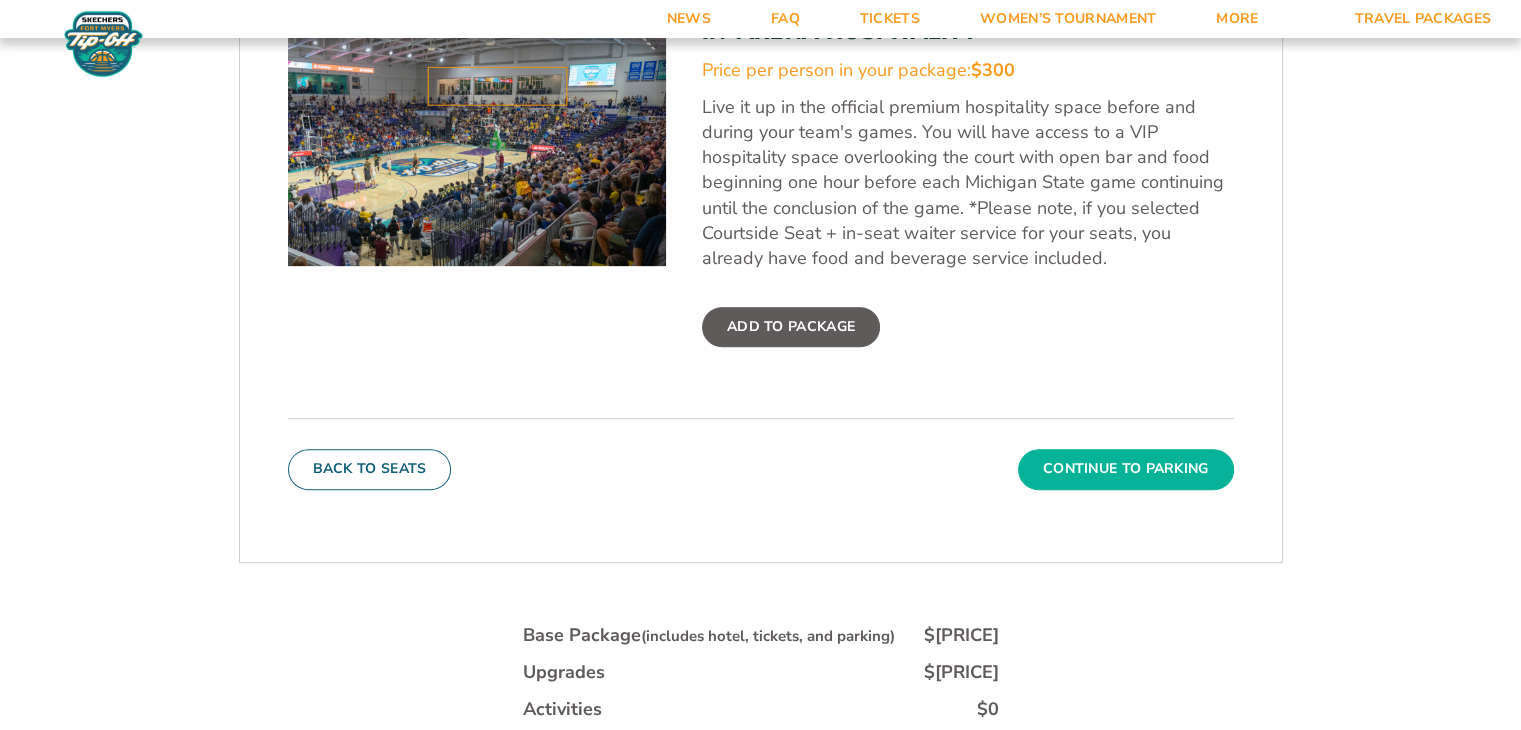 click on "Continue To Parking" at bounding box center (1126, 469) 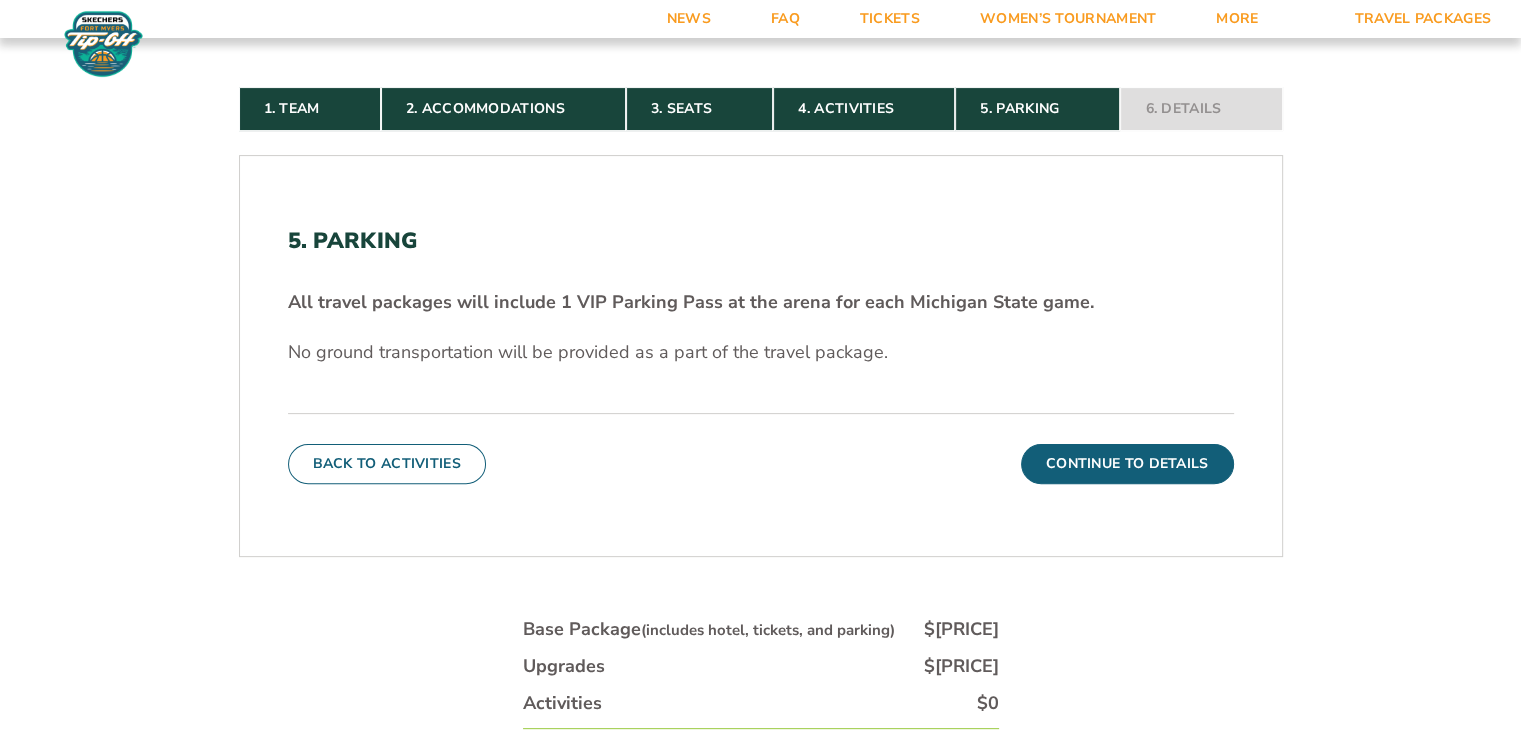 scroll, scrollTop: 497, scrollLeft: 0, axis: vertical 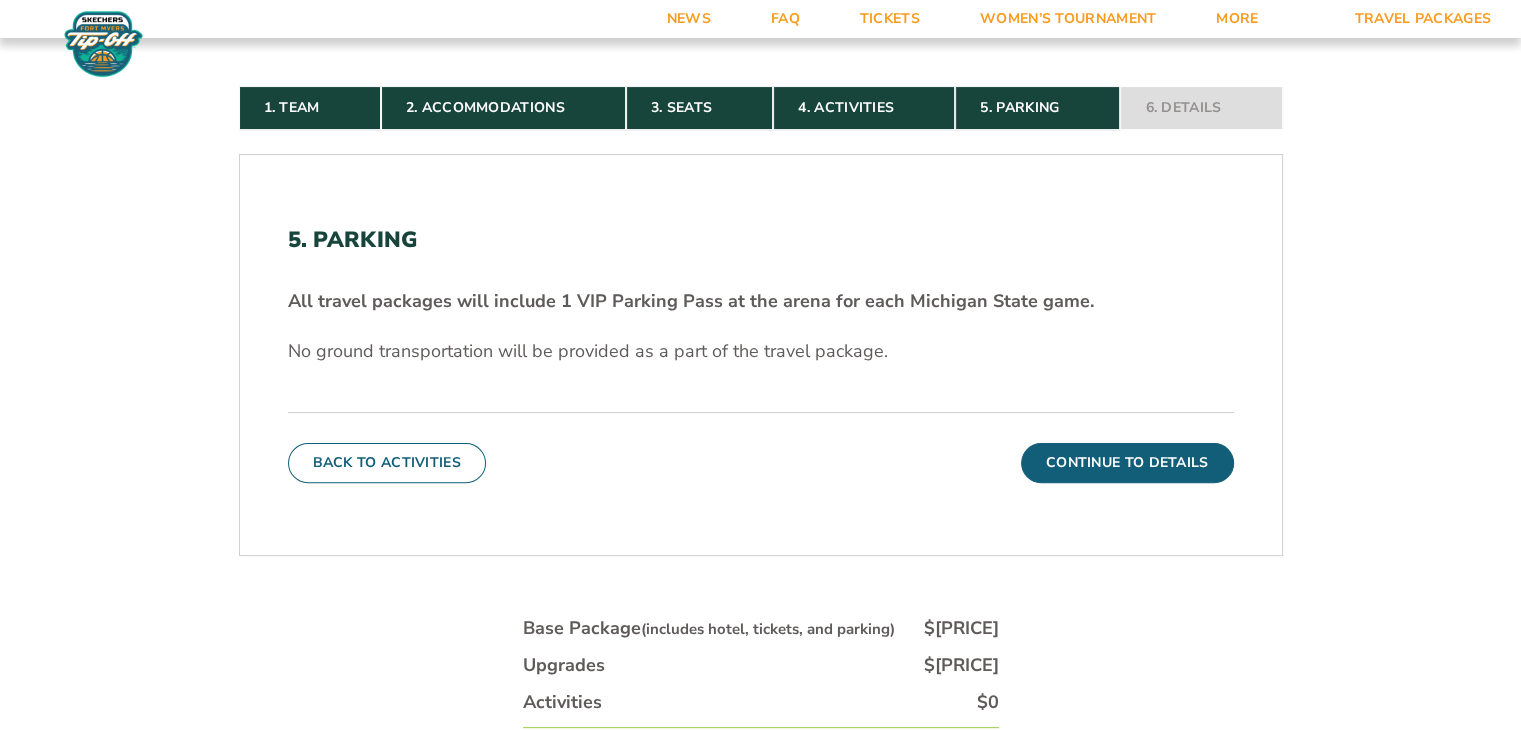 click on "Continue To Details" at bounding box center (1127, 463) 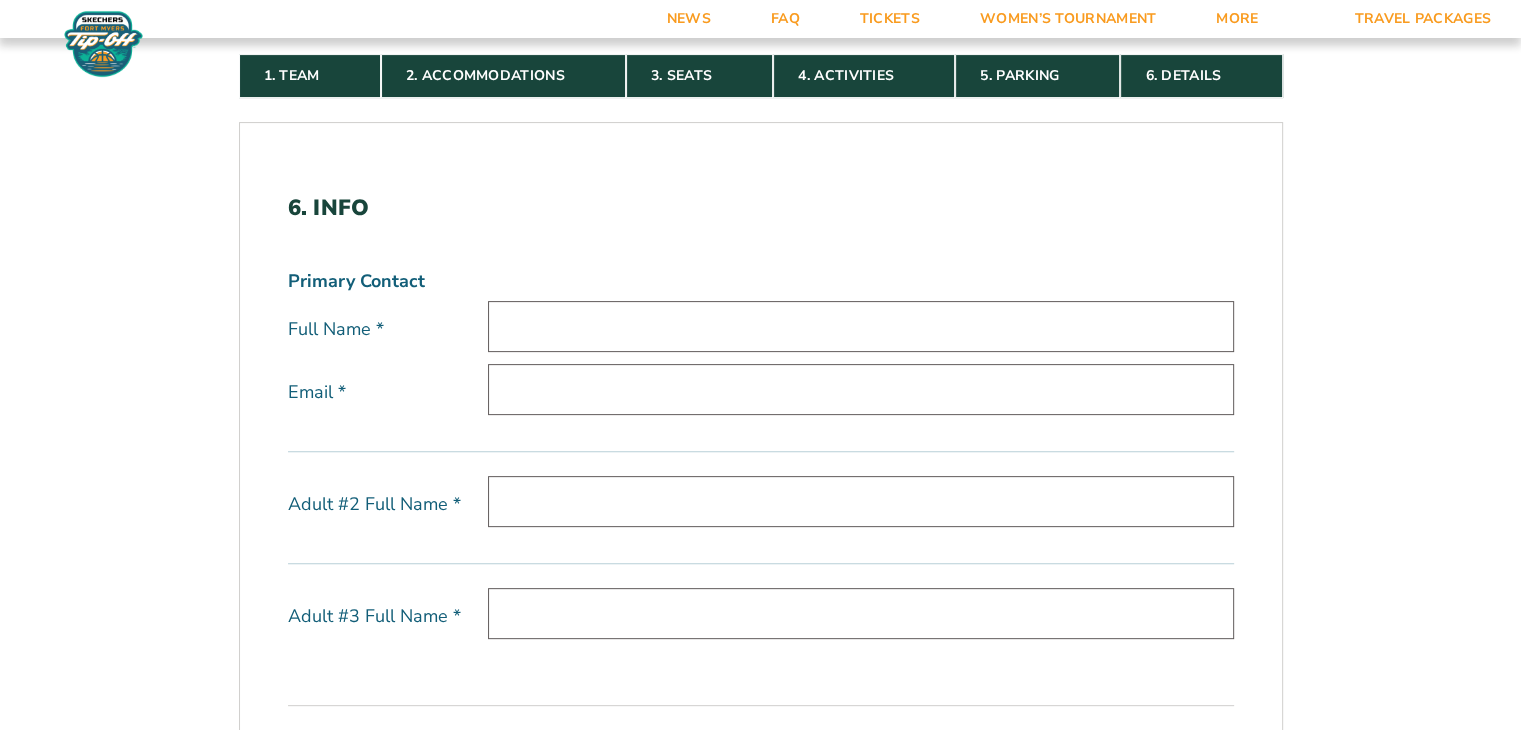 scroll, scrollTop: 528, scrollLeft: 0, axis: vertical 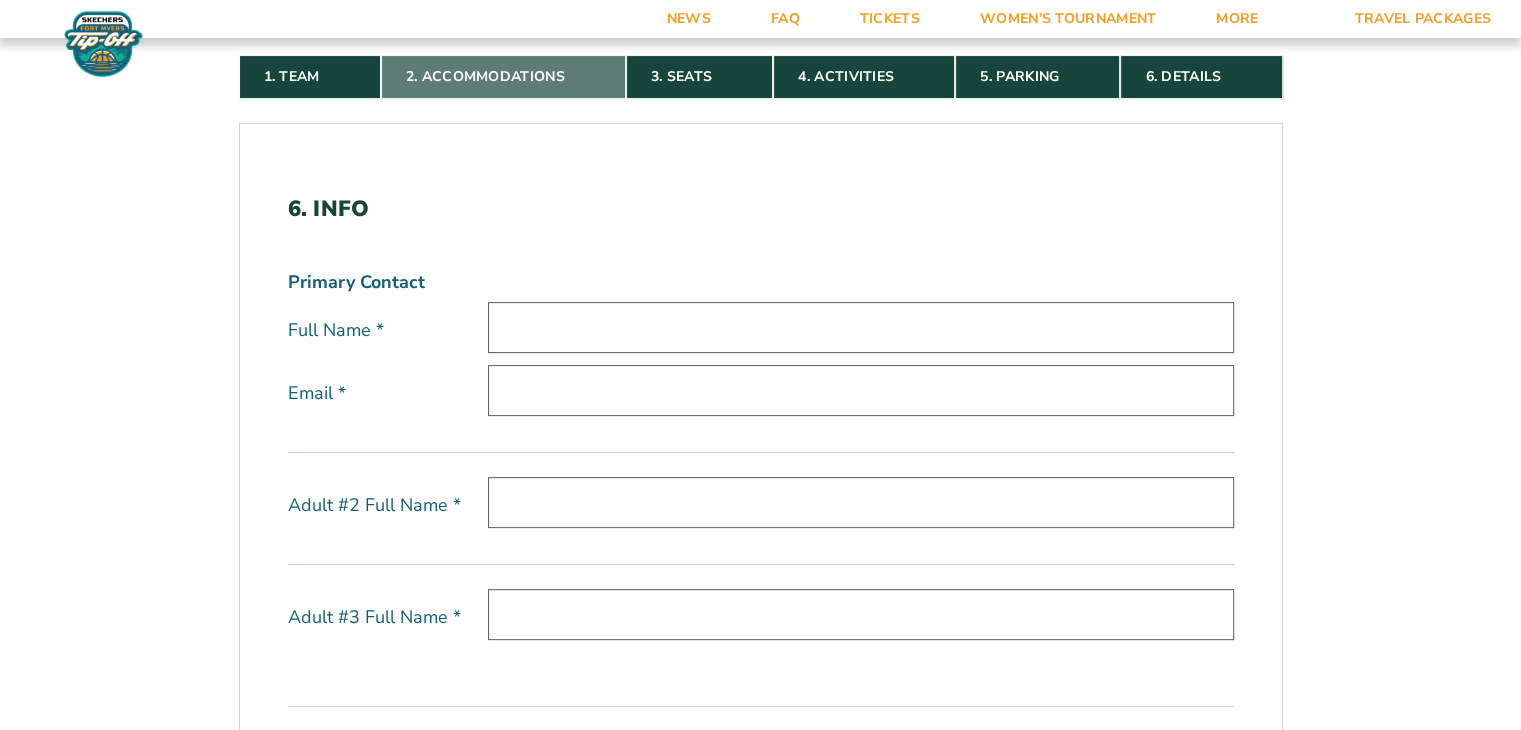 click on "2. Accommodations" at bounding box center [503, 77] 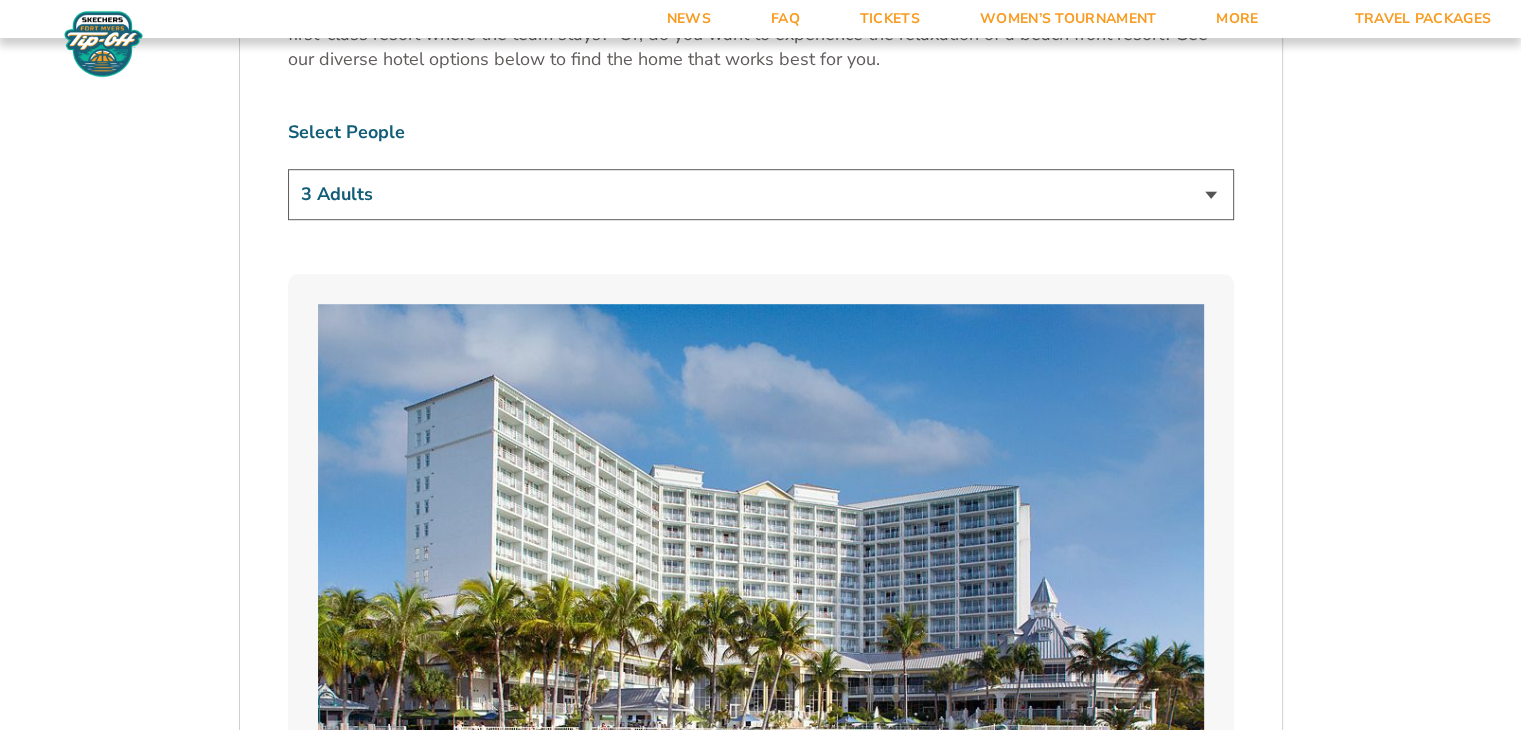 scroll, scrollTop: 1280, scrollLeft: 0, axis: vertical 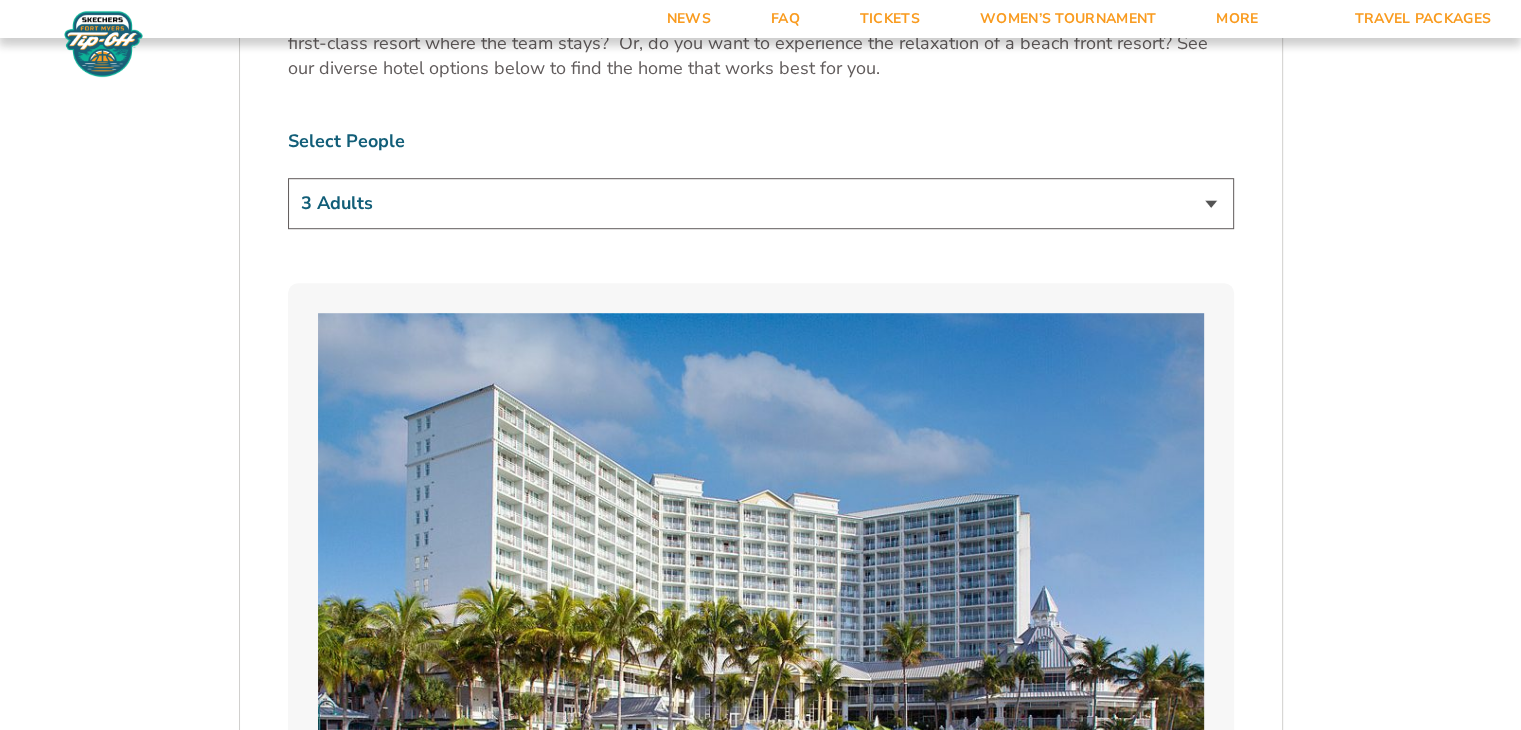 click on "1 Adult
2 Adults
3 Adults
4 Adults
2 Adults + 1 Child
2 Adults + 2 Children
2 Adults + 3 Children" at bounding box center [761, 203] 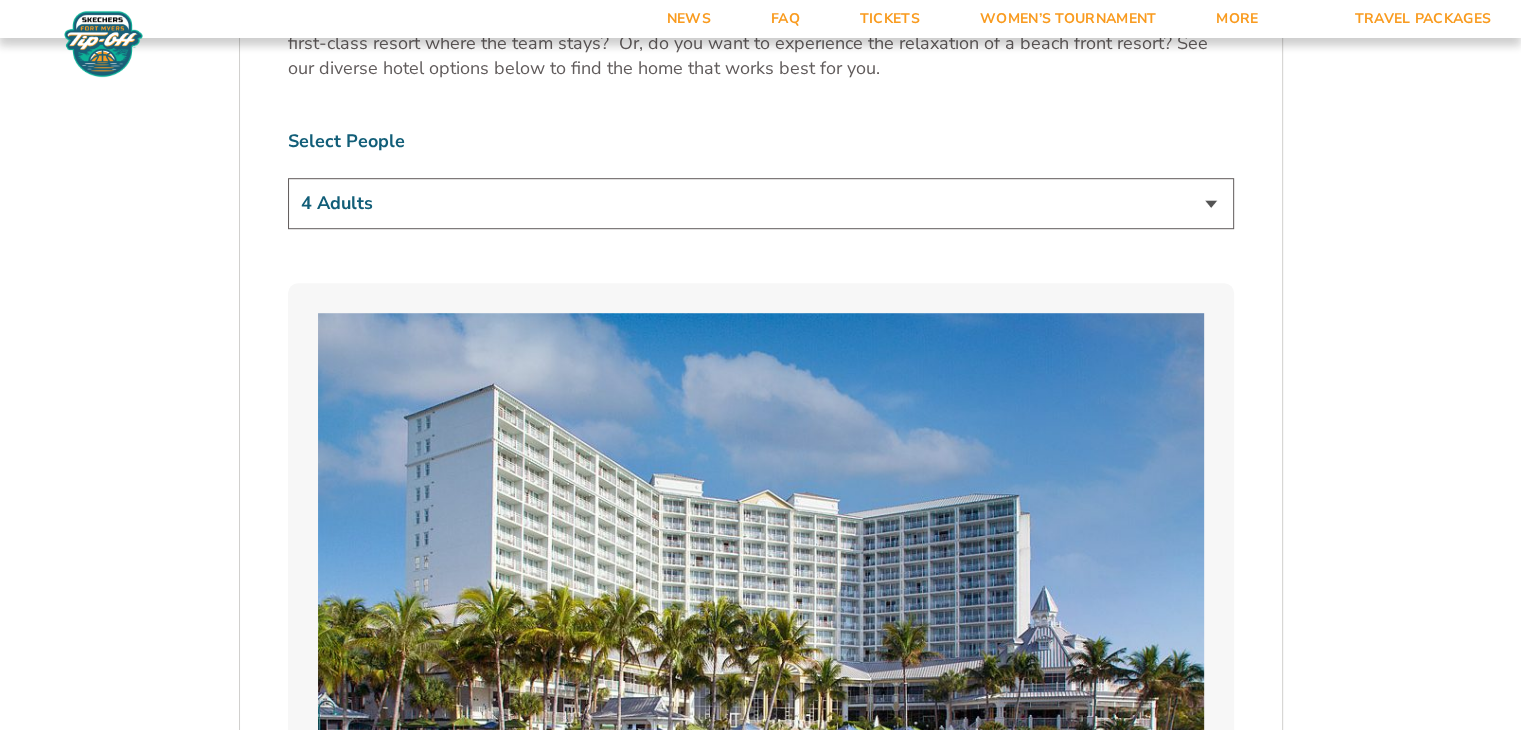 click on "1 Adult
2 Adults
3 Adults
4 Adults
2 Adults + 1 Child
2 Adults + 2 Children
2 Adults + 3 Children" at bounding box center [761, 203] 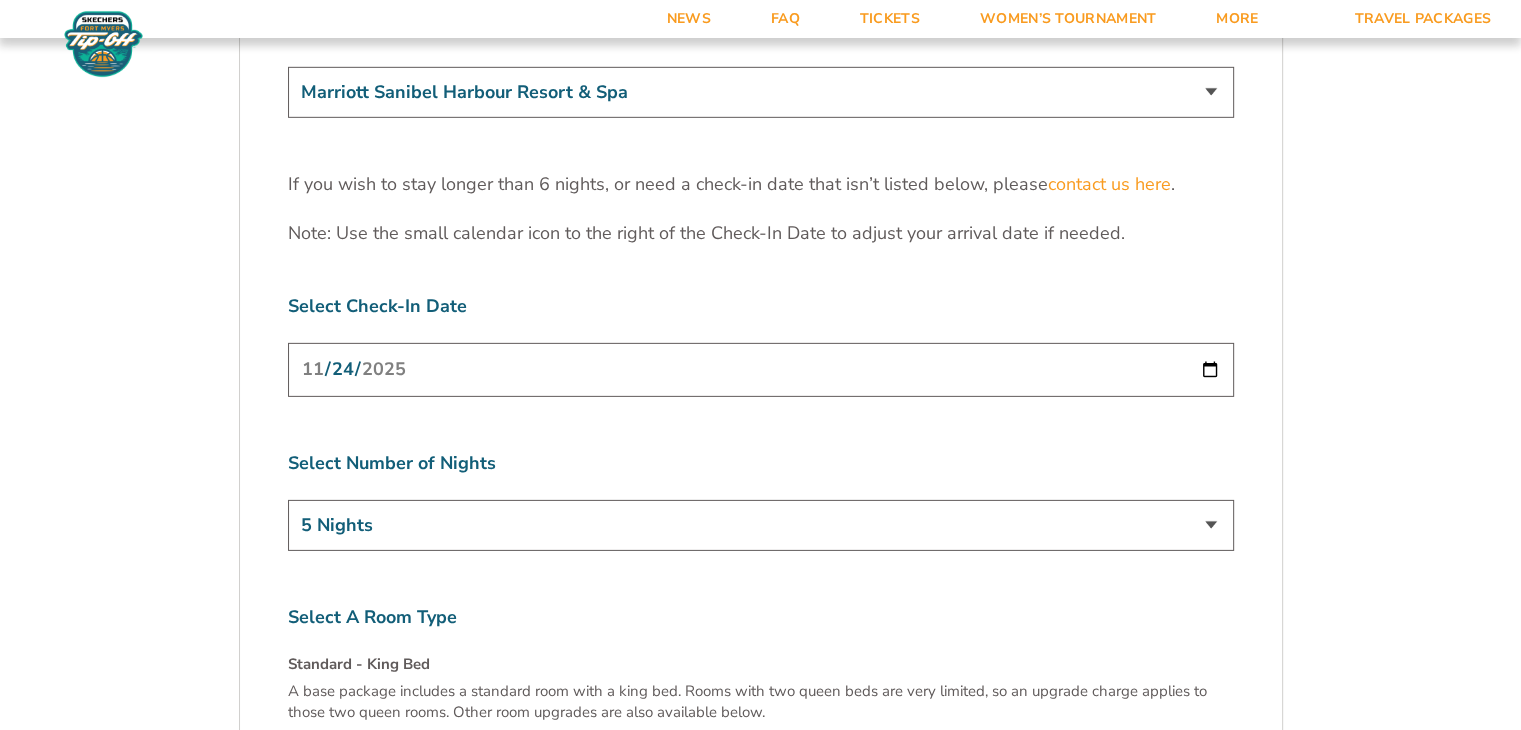 scroll, scrollTop: 6308, scrollLeft: 0, axis: vertical 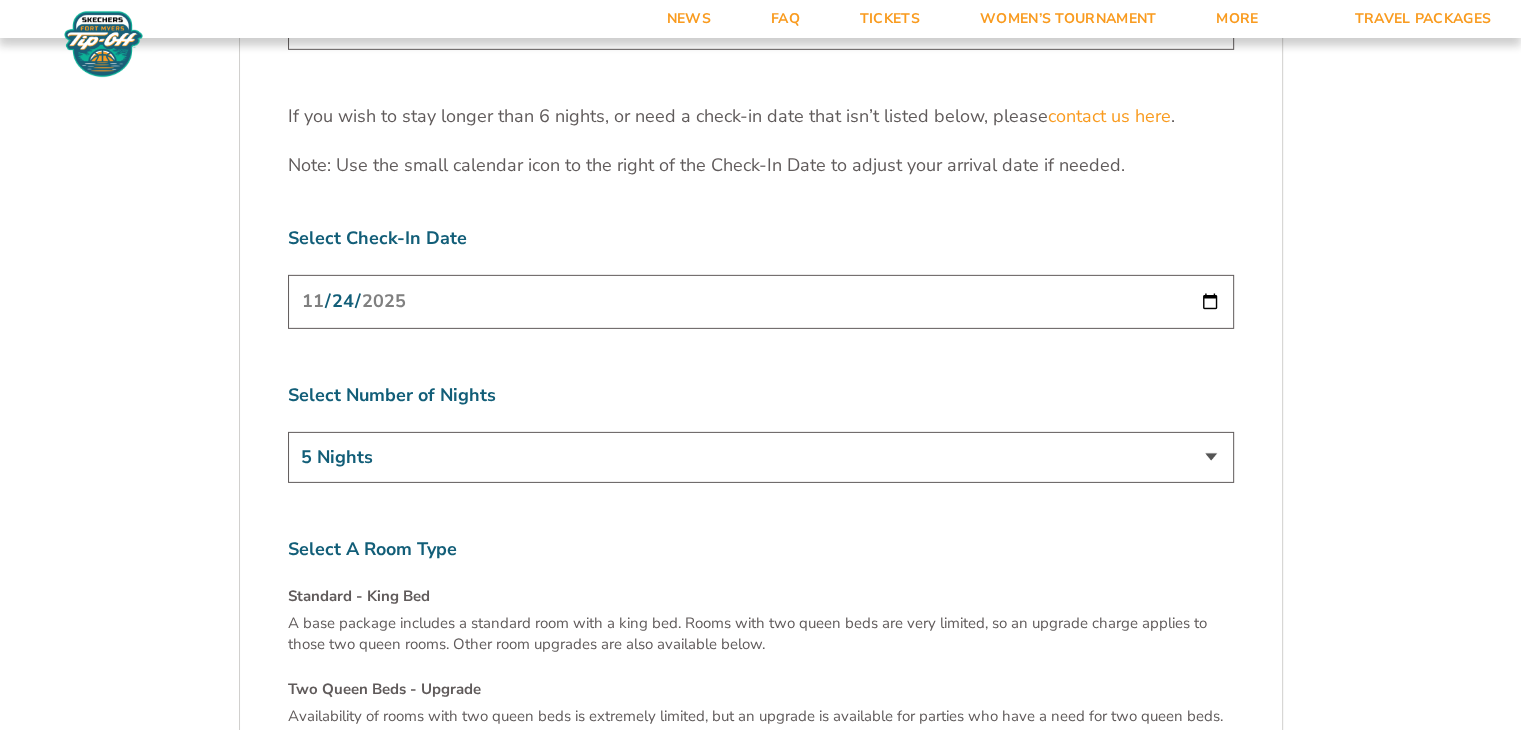 click on "[DATE]" at bounding box center [761, 301] 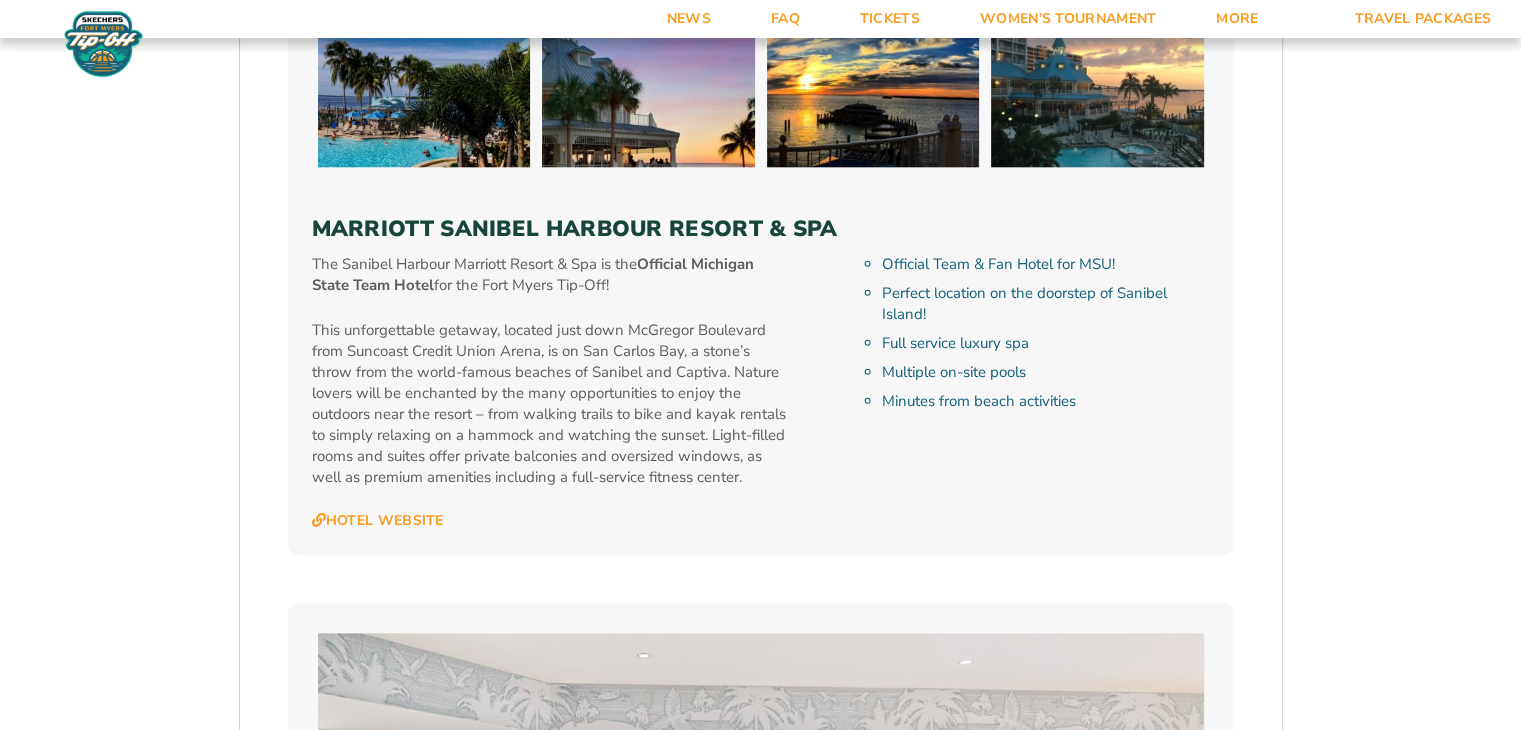scroll, scrollTop: 2196, scrollLeft: 0, axis: vertical 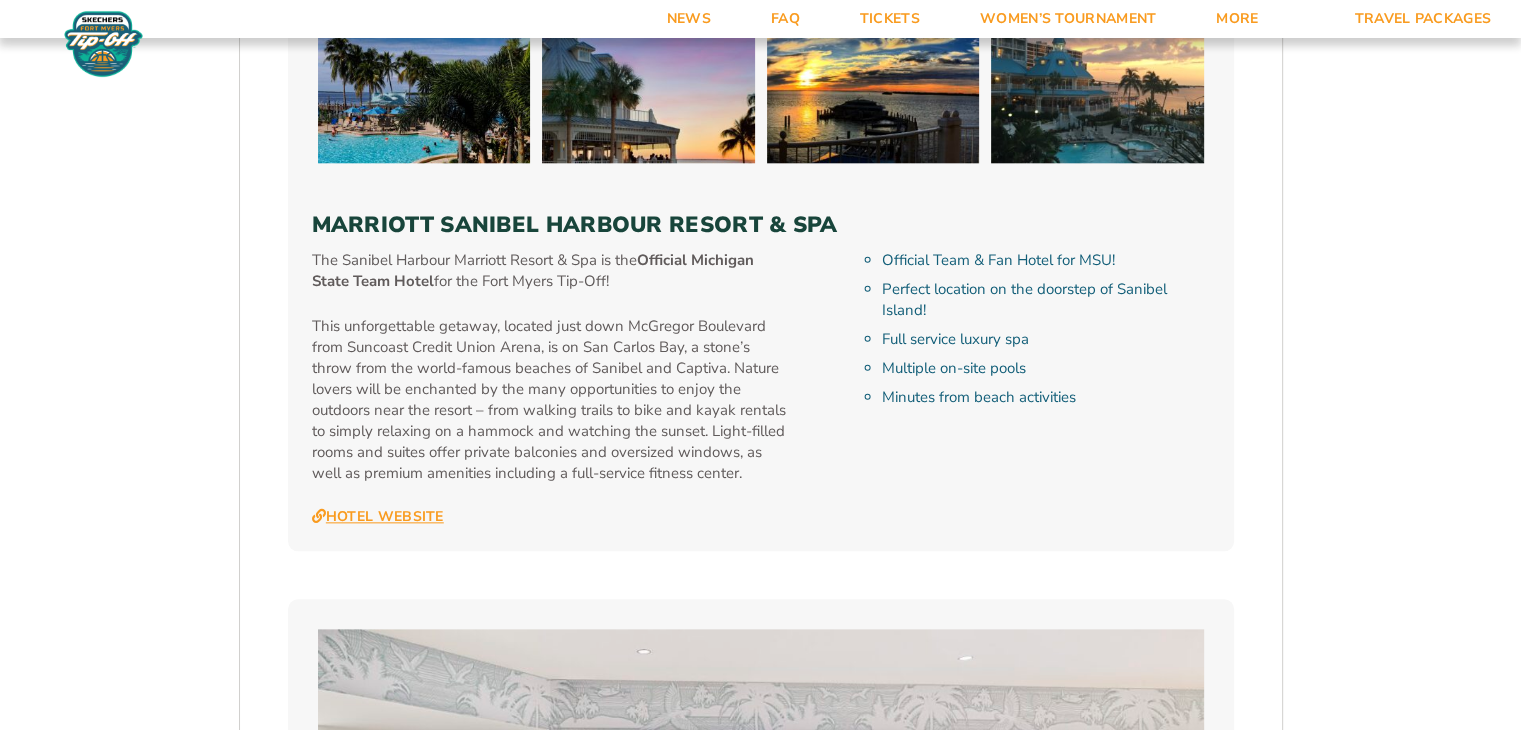 click on "Hotel Website" at bounding box center [378, 517] 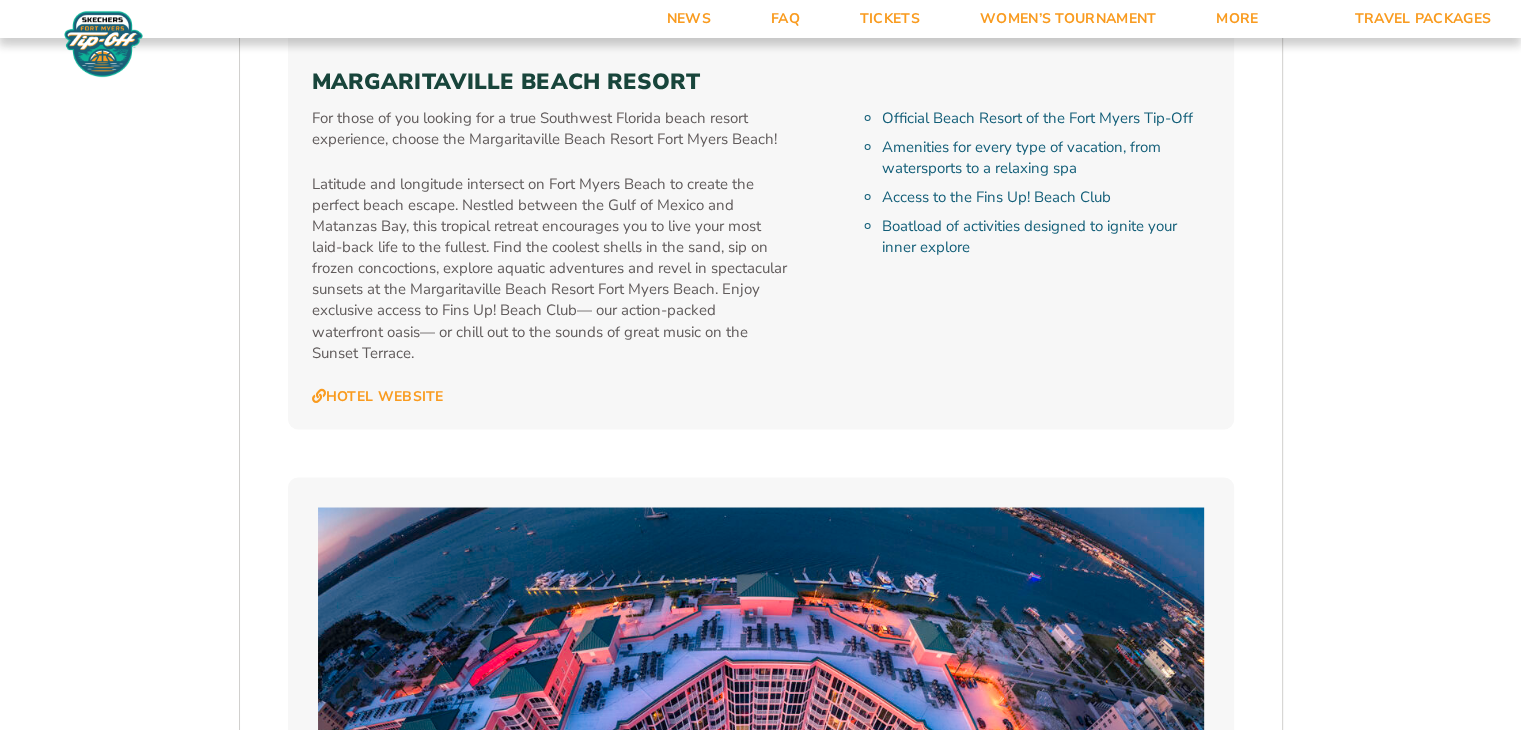 scroll, scrollTop: 3474, scrollLeft: 0, axis: vertical 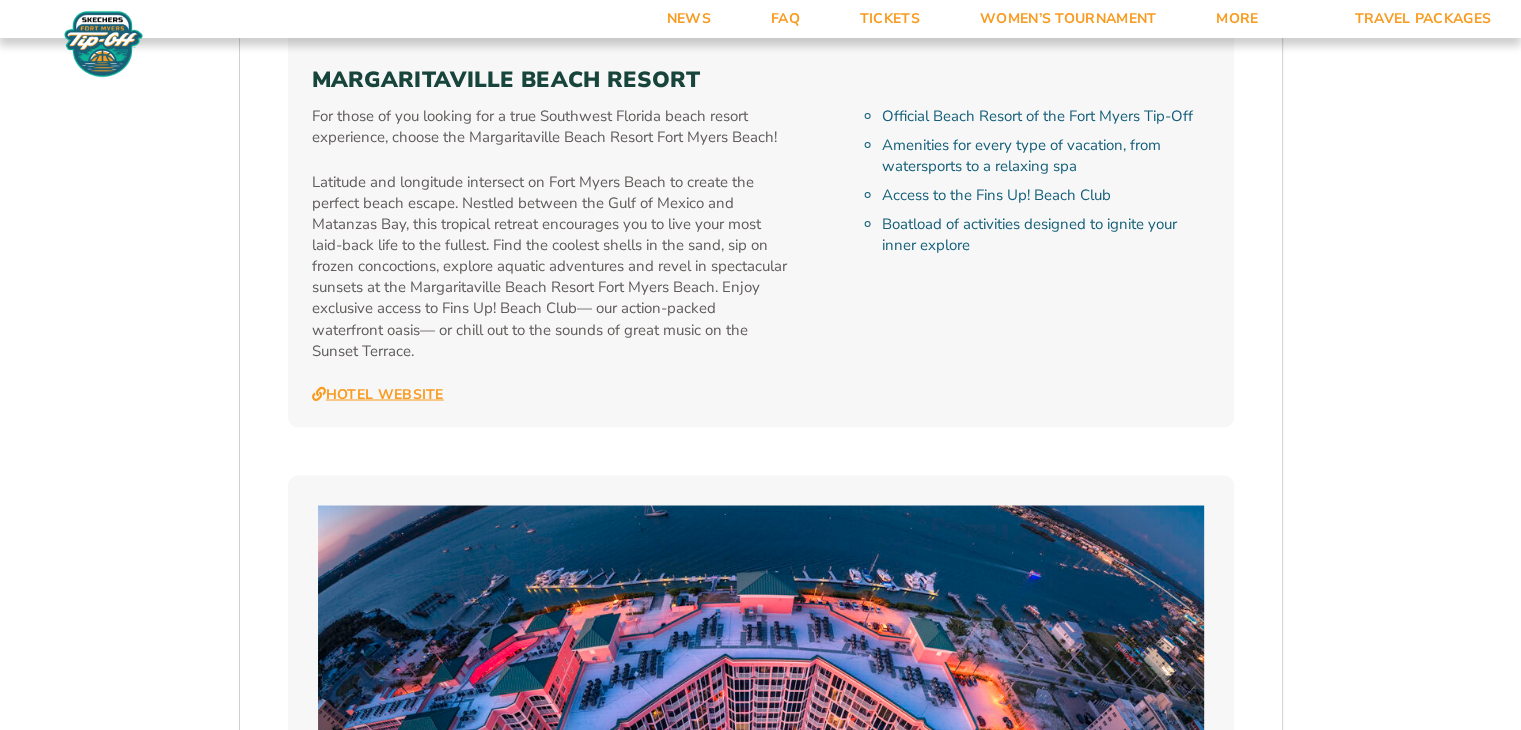 click on "Hotel Website" at bounding box center [378, 394] 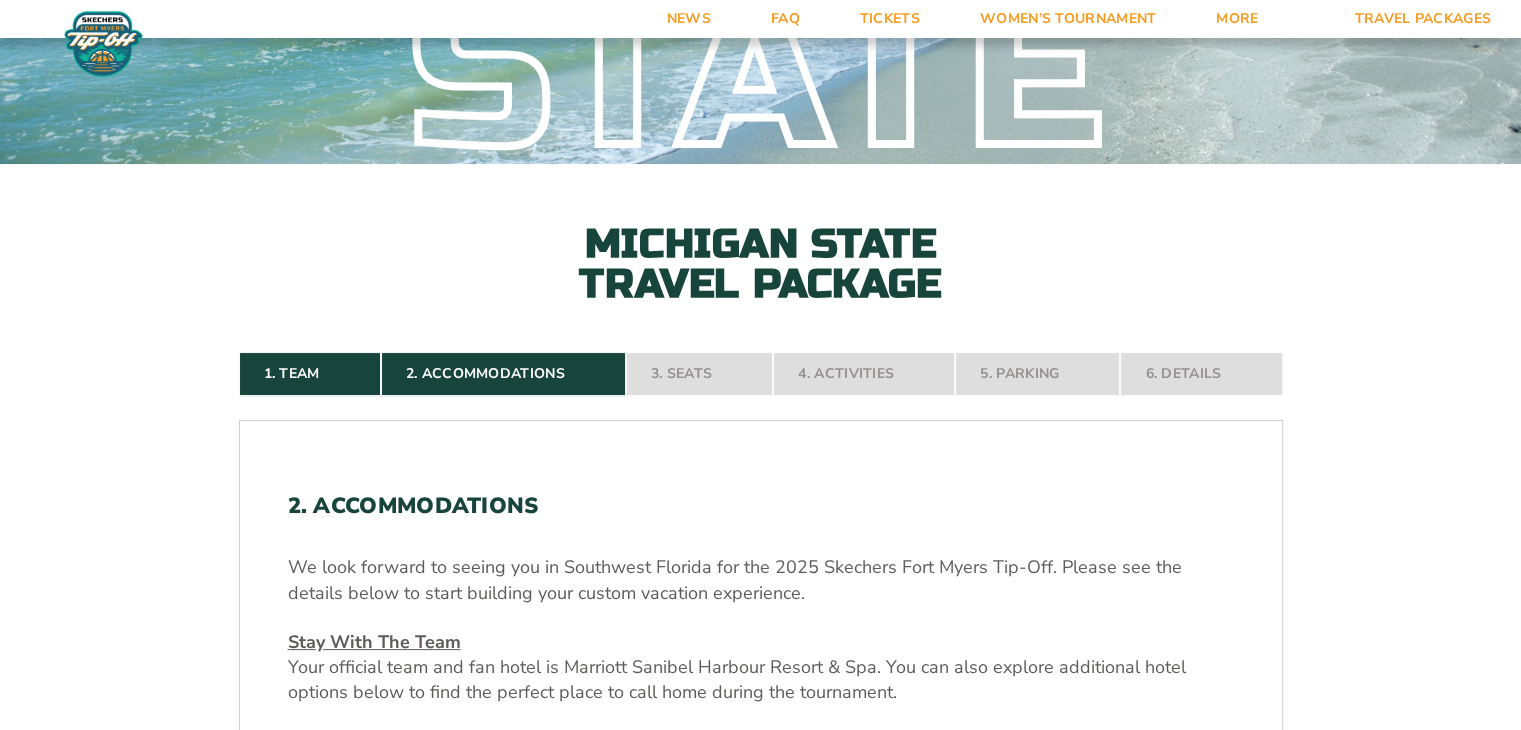 scroll, scrollTop: 0, scrollLeft: 0, axis: both 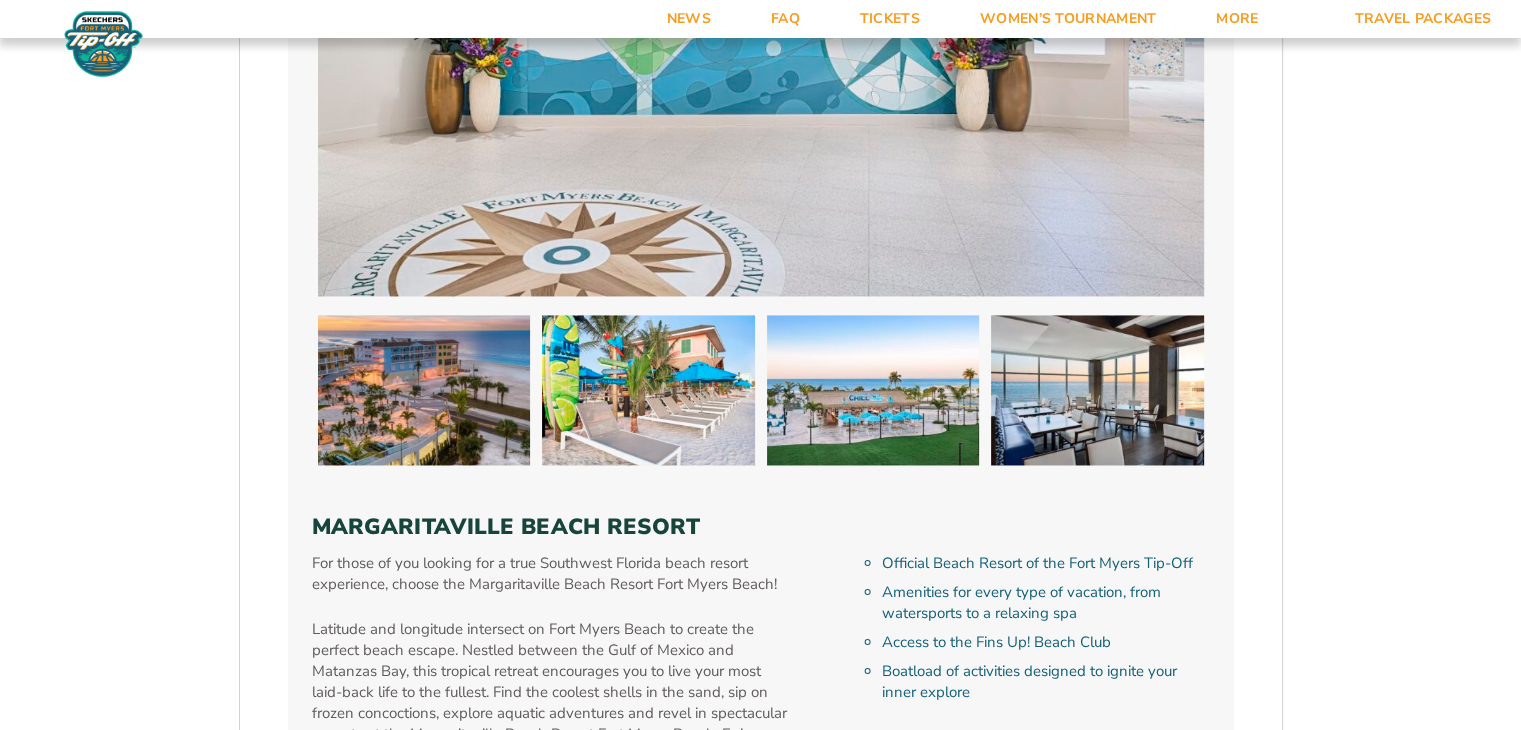 click at bounding box center (424, 390) 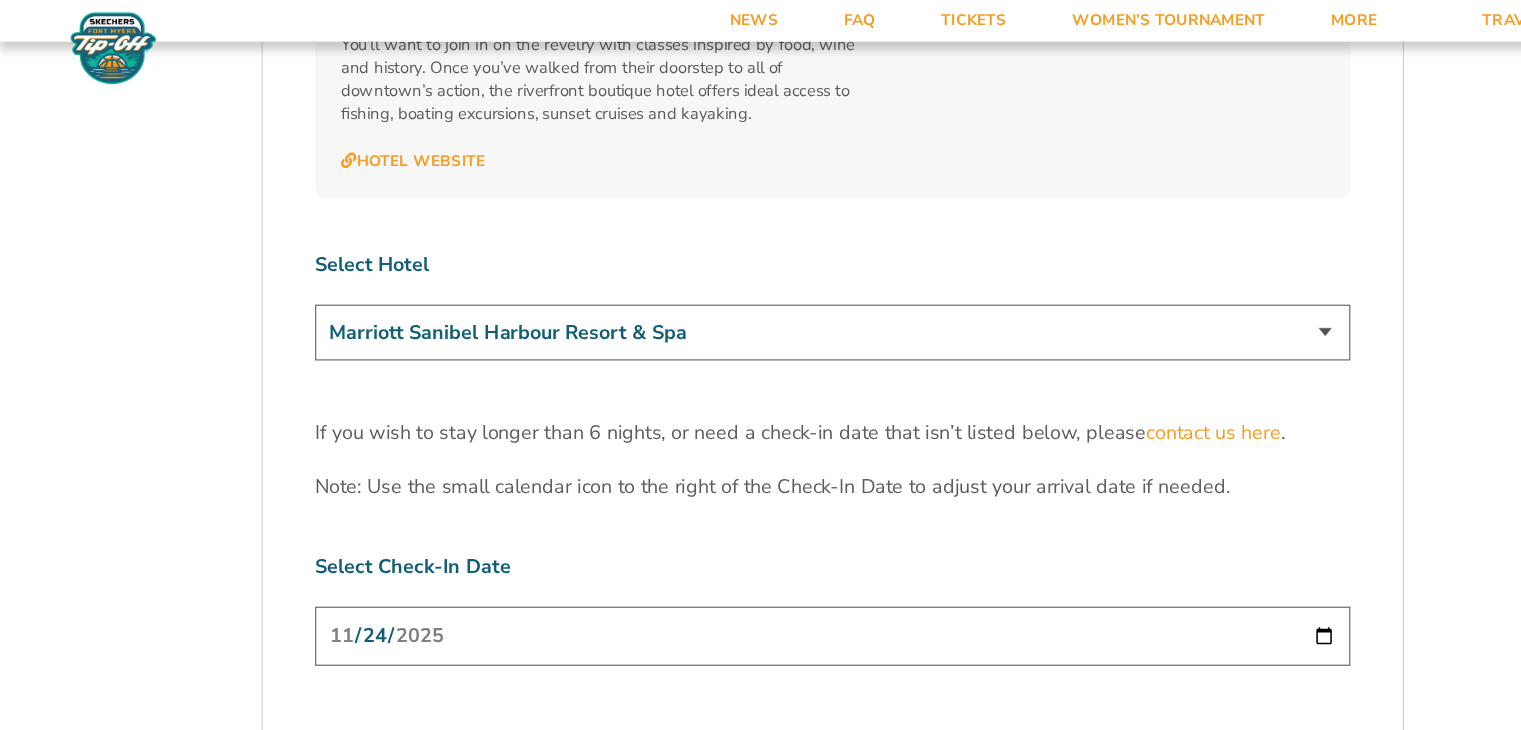 scroll, scrollTop: 6020, scrollLeft: 0, axis: vertical 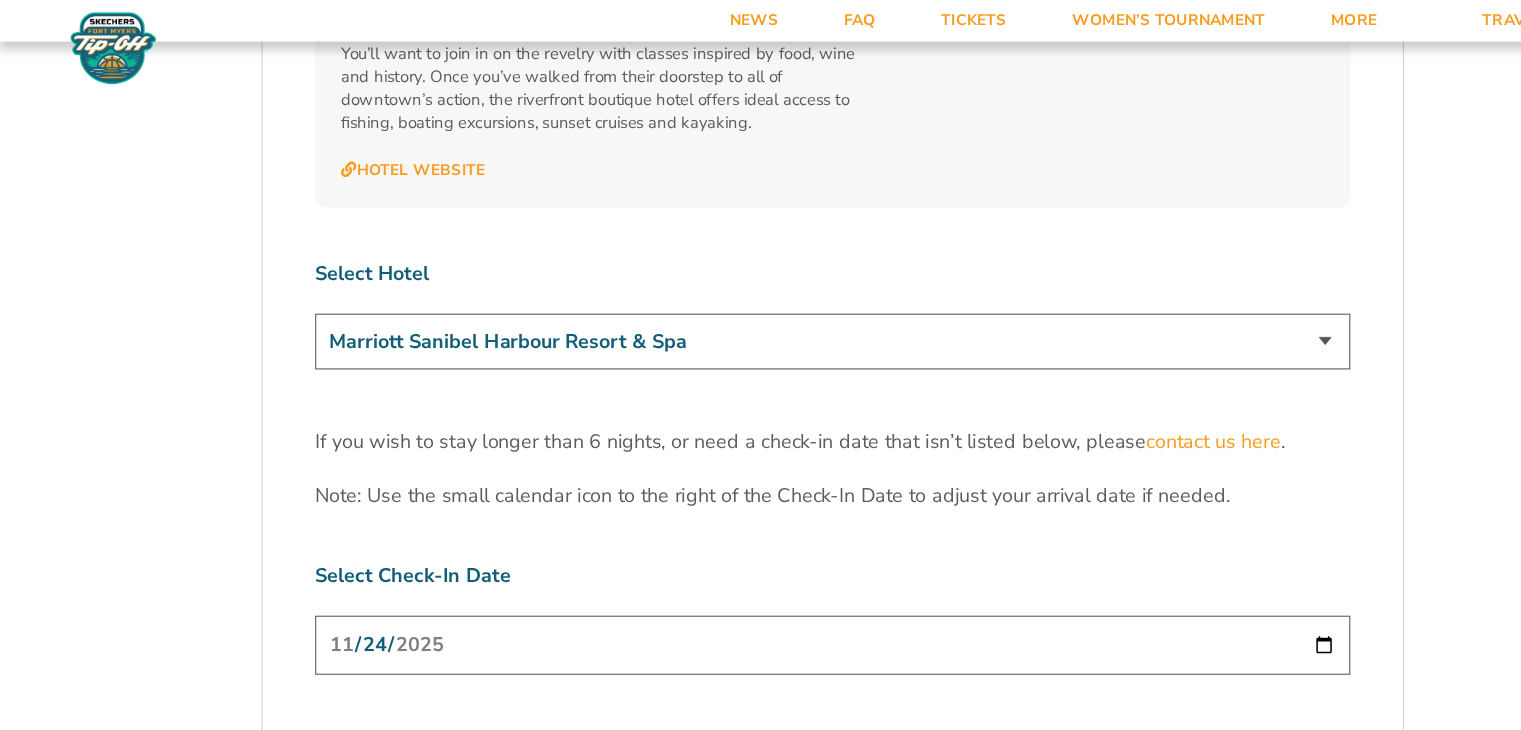 click on "Marriott Sanibel Harbour Resort & Spa Margaritaville Beach Resort Pink Shell Beach Resort & Marina Luminary Hotel & Co., Autograph Collection" at bounding box center [761, 312] 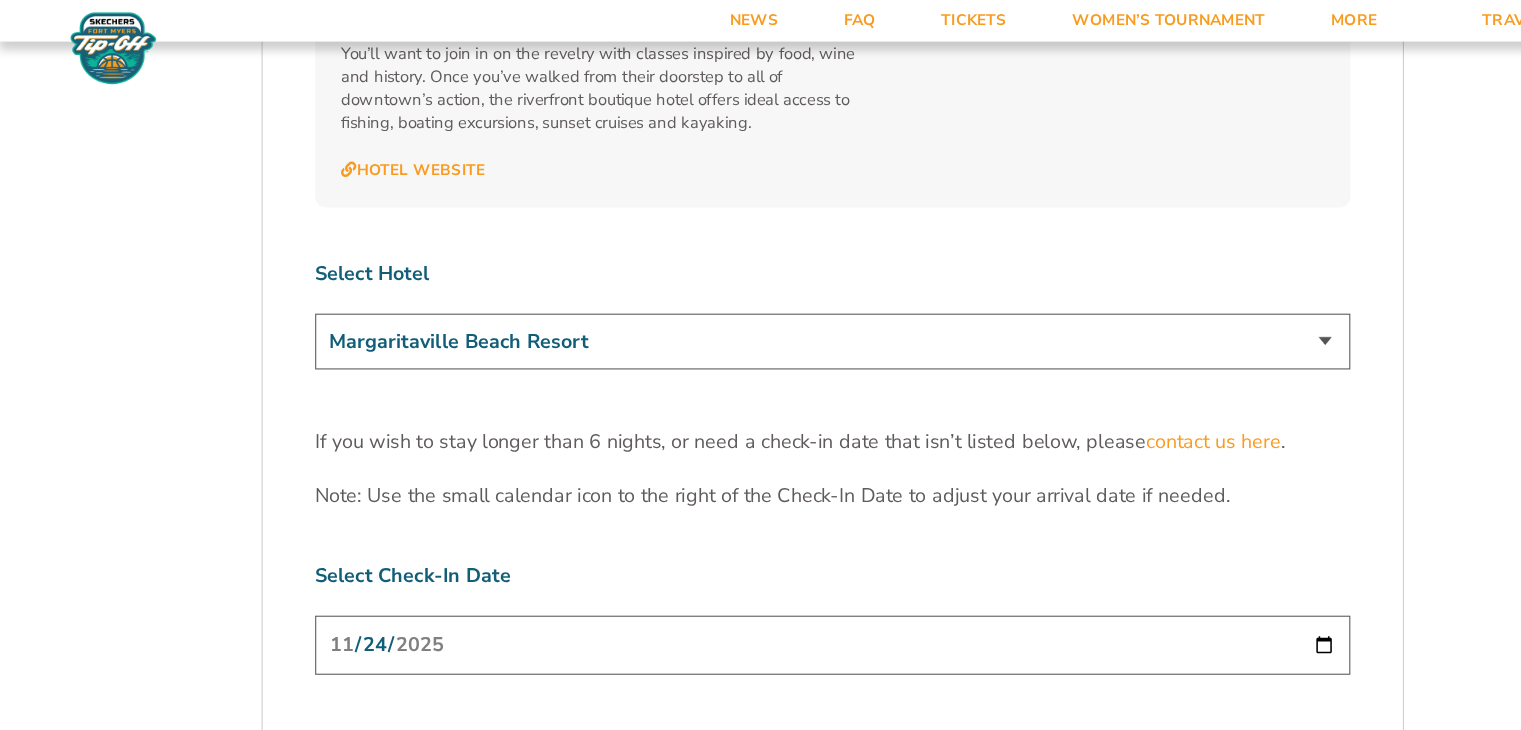 click on "Marriott Sanibel Harbour Resort & Spa Margaritaville Beach Resort Pink Shell Beach Resort & Marina Luminary Hotel & Co., Autograph Collection" at bounding box center (761, 312) 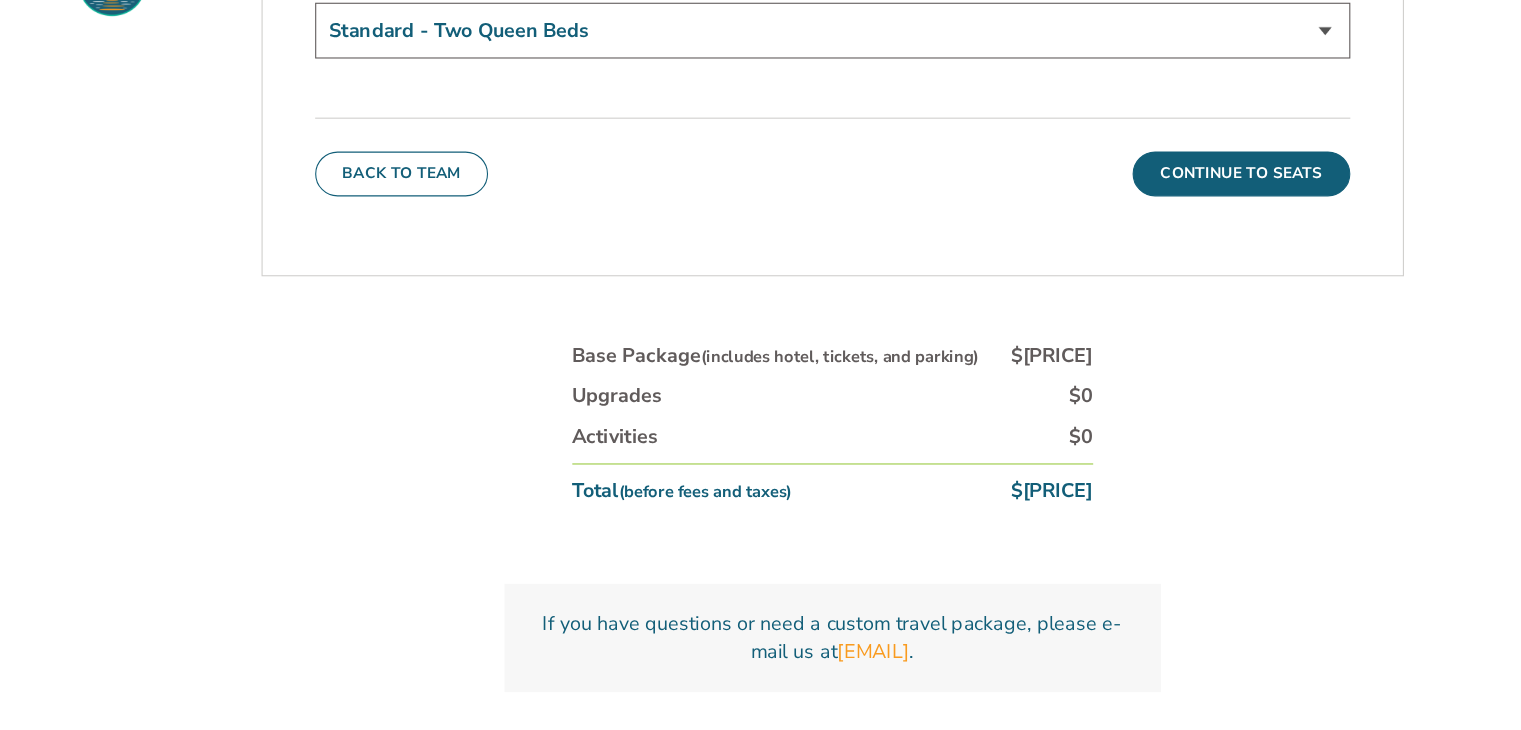 scroll, scrollTop: 7112, scrollLeft: 0, axis: vertical 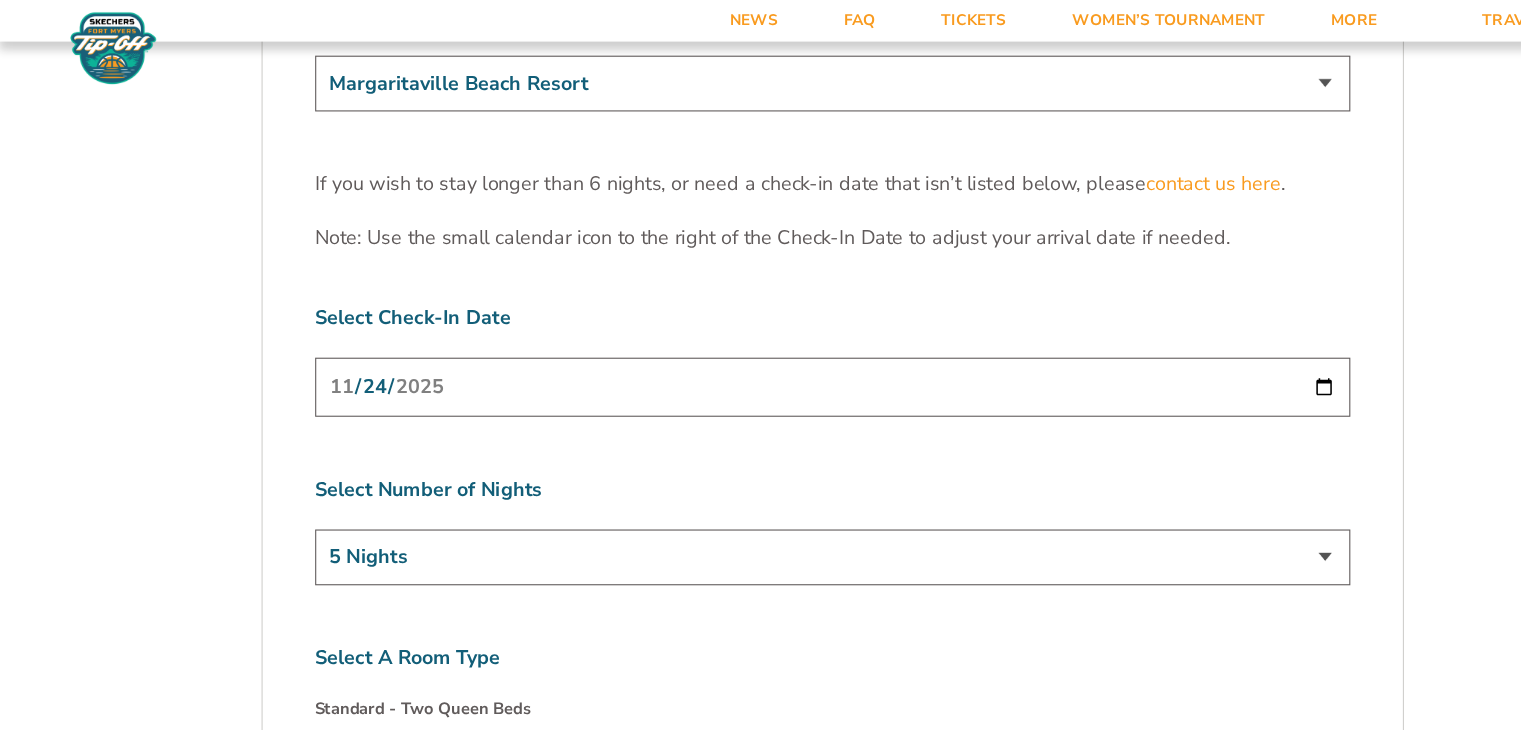 click on "[DATE]" at bounding box center (761, 353) 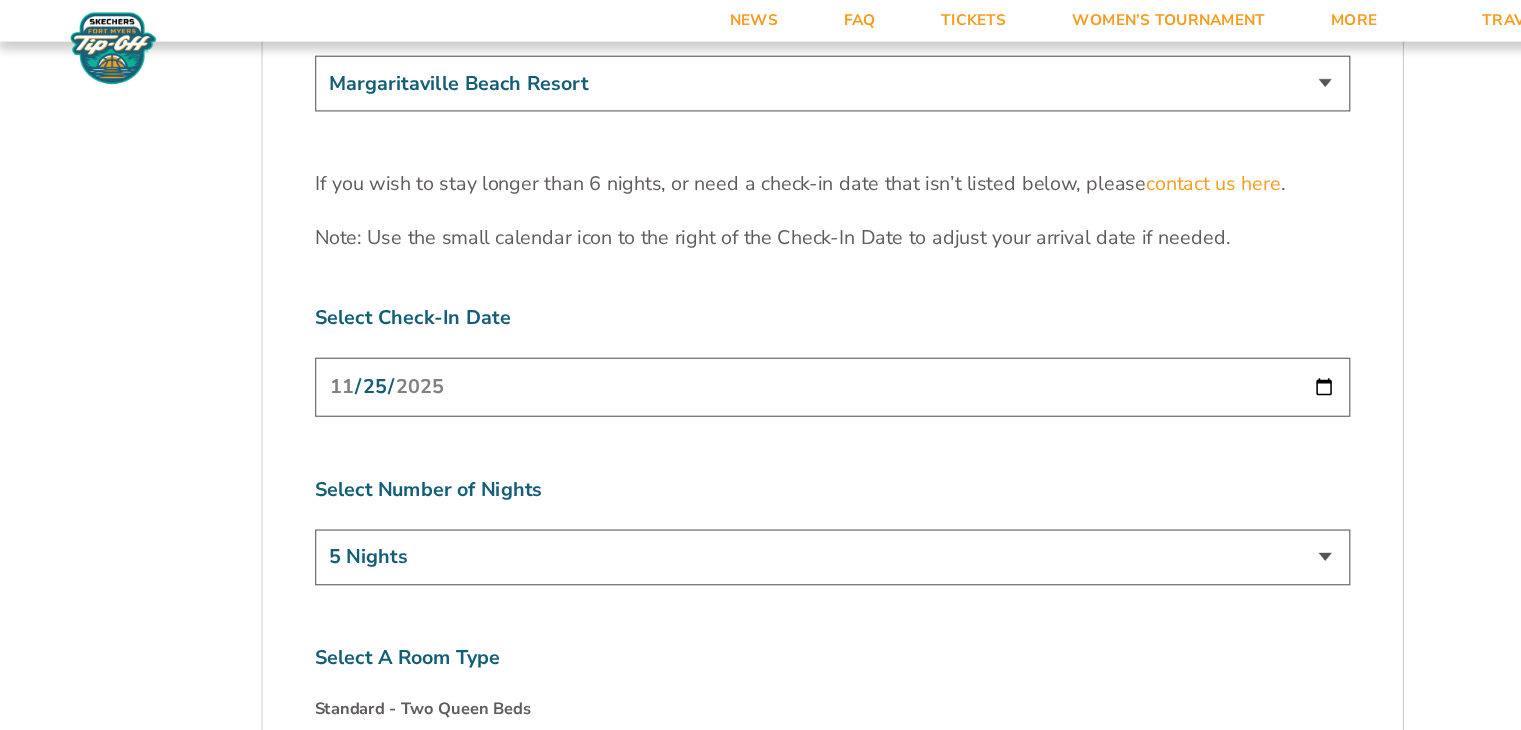type on "2025-11-25" 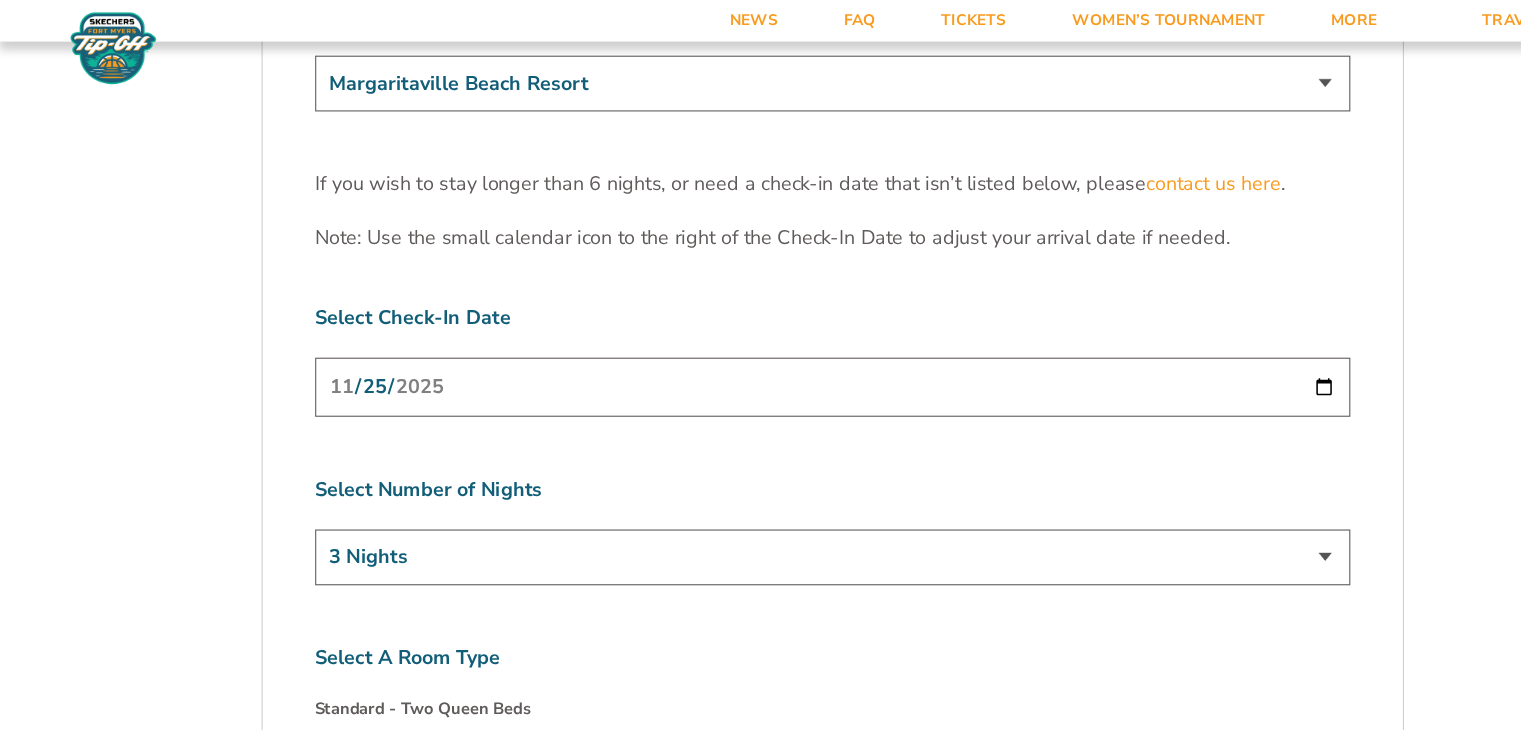 click on "3 Nights
4 Nights
5 Nights
6 Nights" at bounding box center [761, 509] 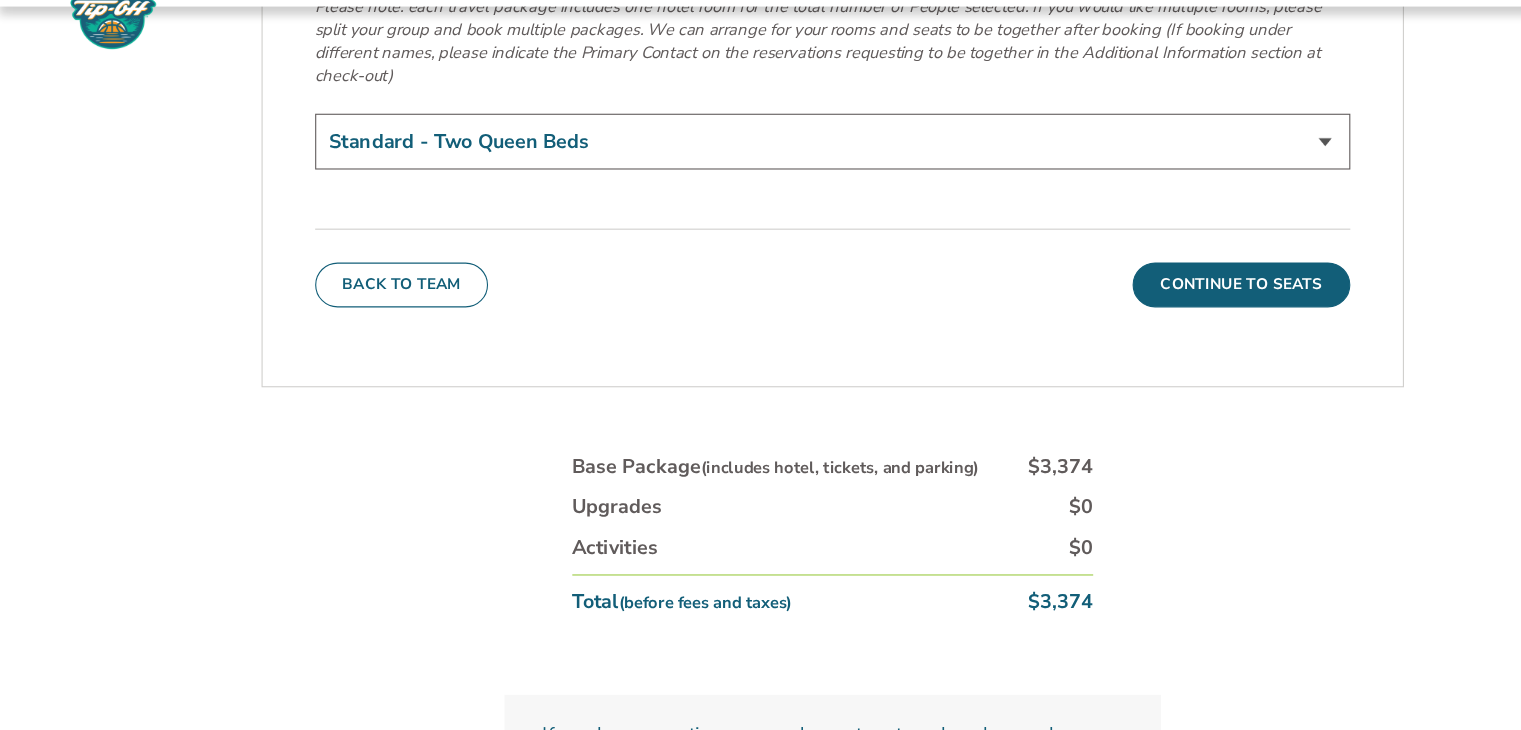 scroll, scrollTop: 7052, scrollLeft: 0, axis: vertical 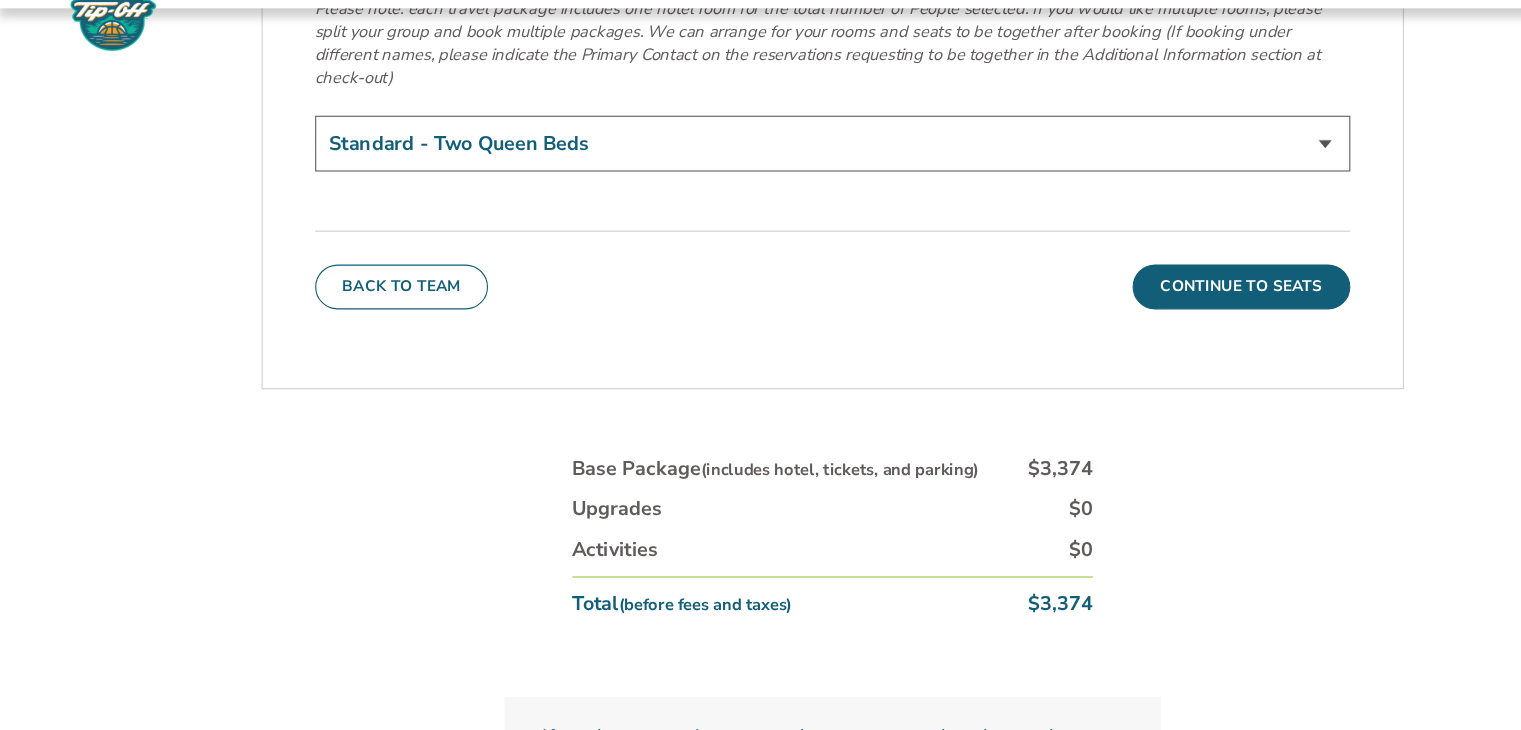 click on "[PRODUCT] - ($[PRICE] [UNIT])" at bounding box center [761, 164] 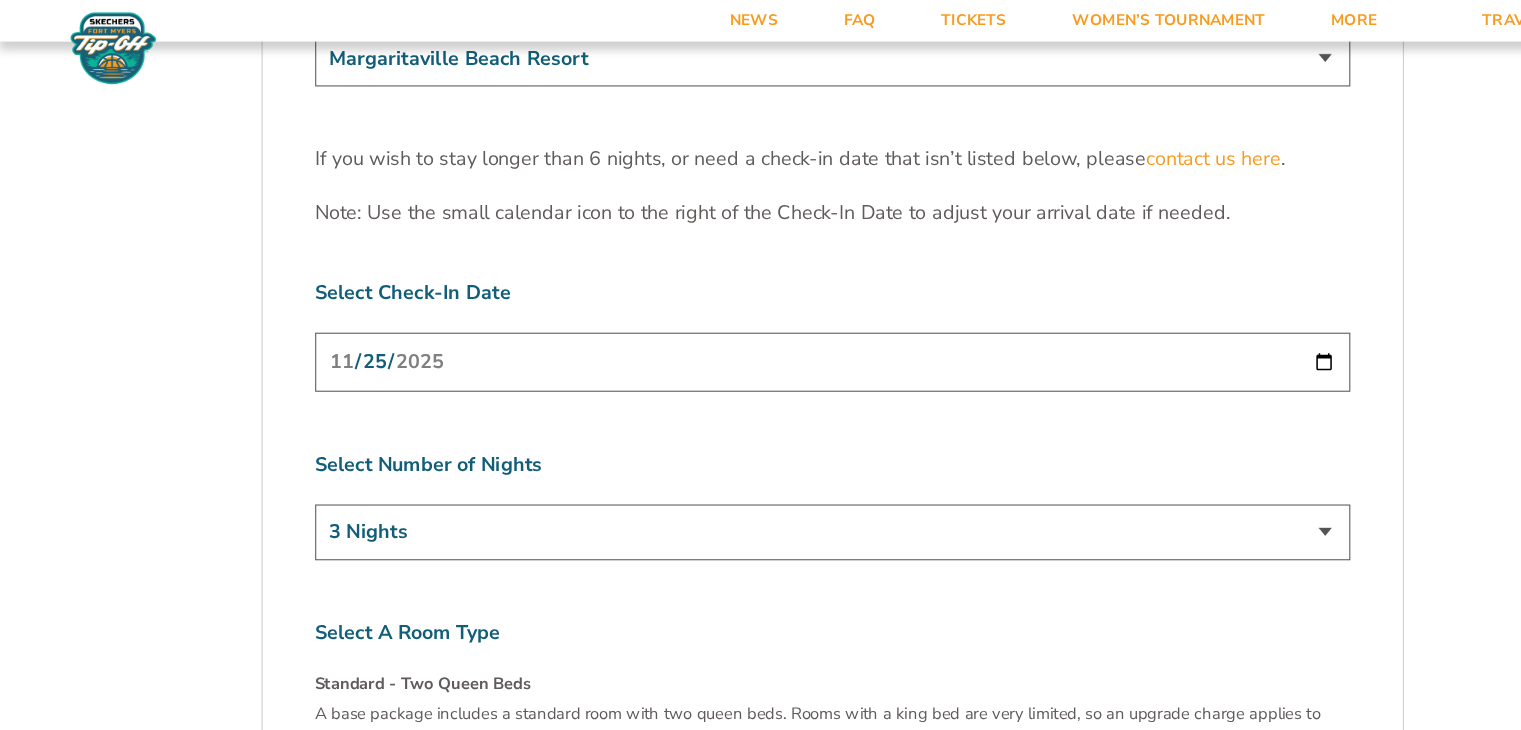 scroll, scrollTop: 6171, scrollLeft: 0, axis: vertical 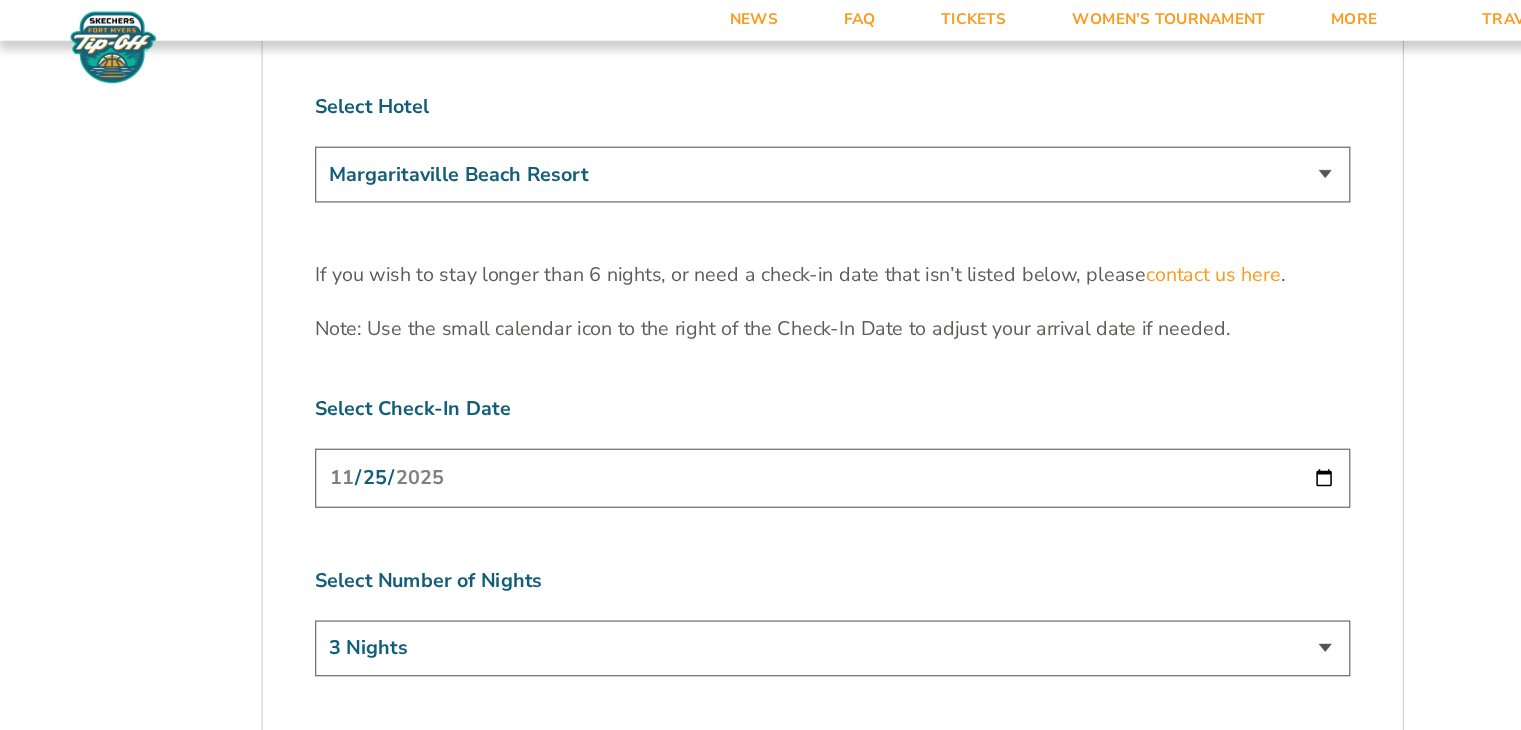 click on "2025-11-25" at bounding box center [761, 437] 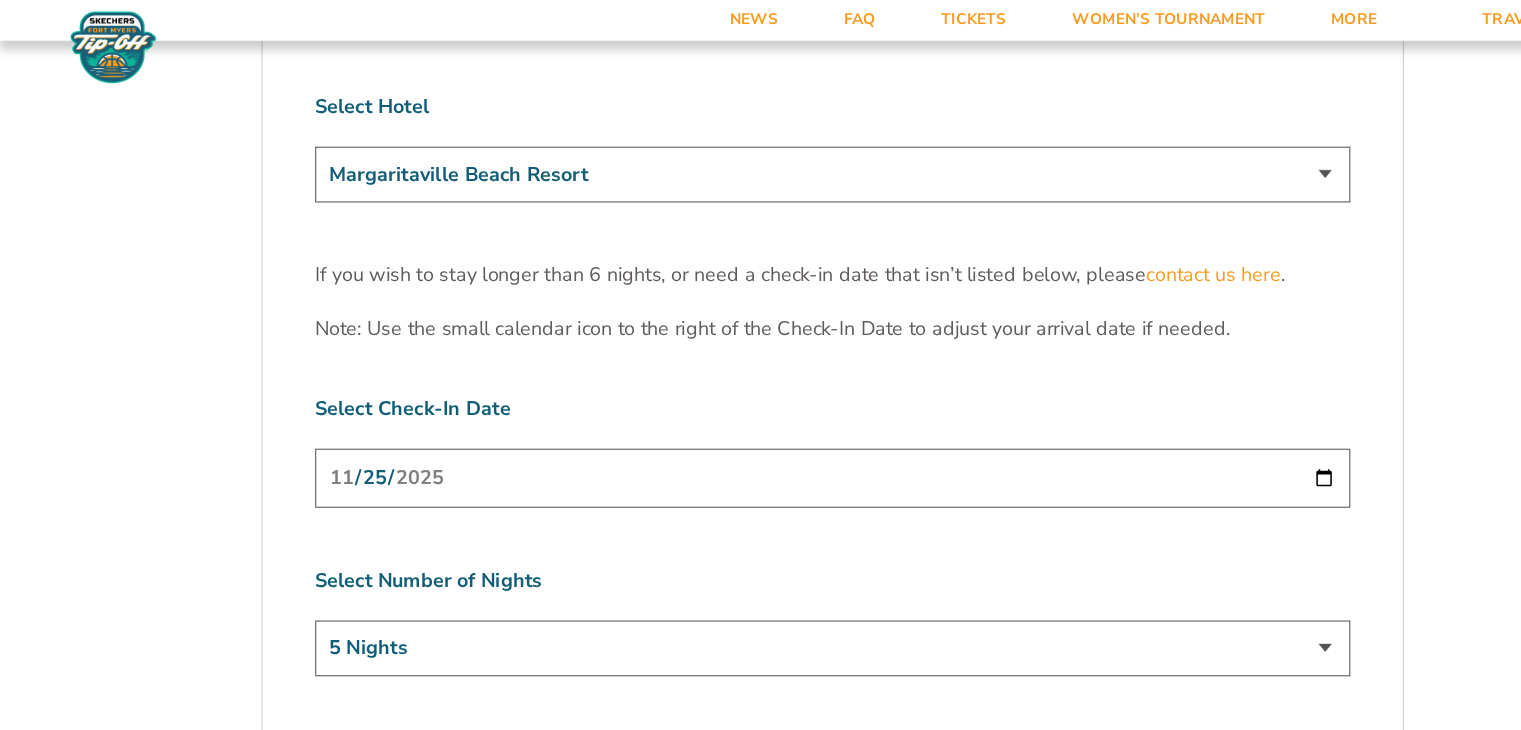 click on "3 Nights
4 Nights
5 Nights
6 Nights" at bounding box center (761, 593) 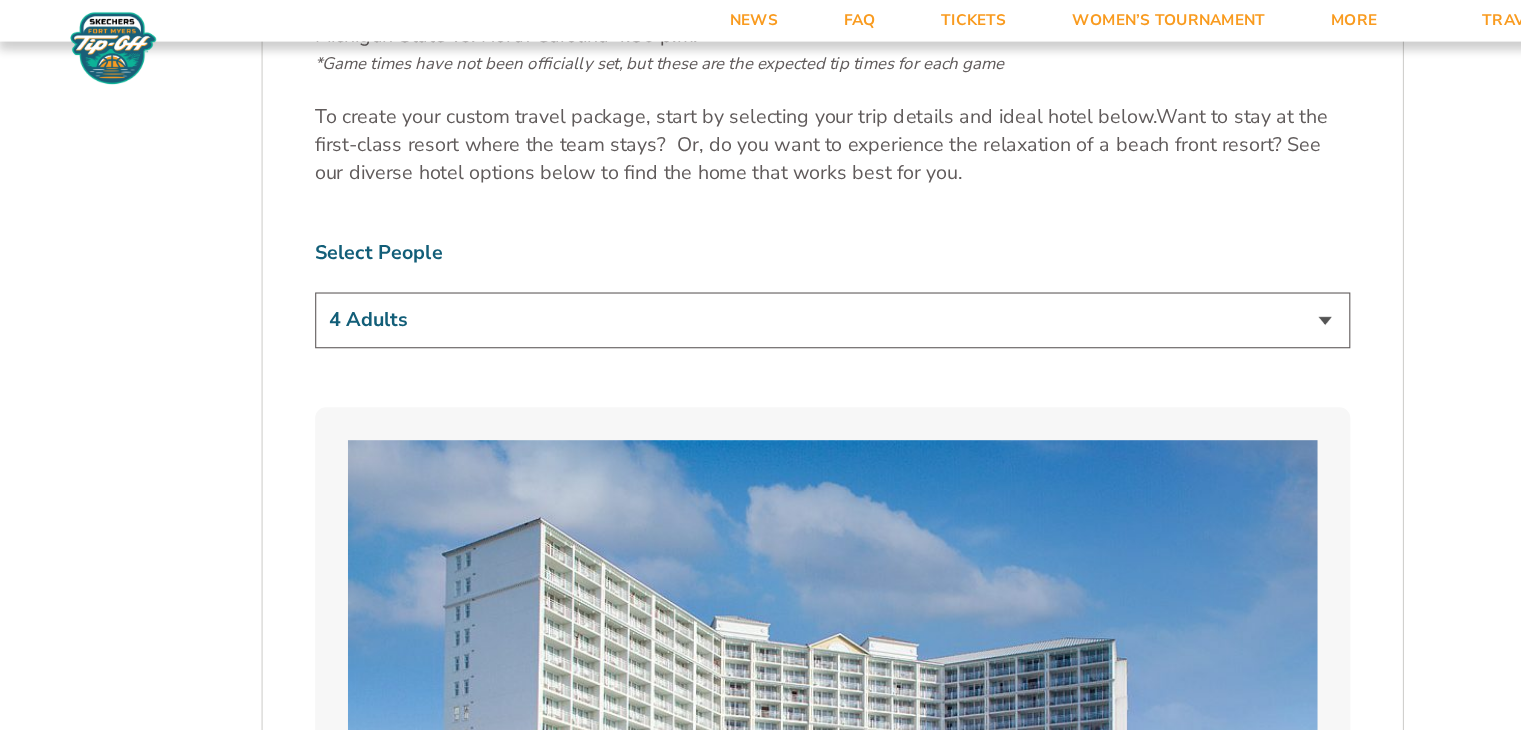scroll, scrollTop: 1164, scrollLeft: 0, axis: vertical 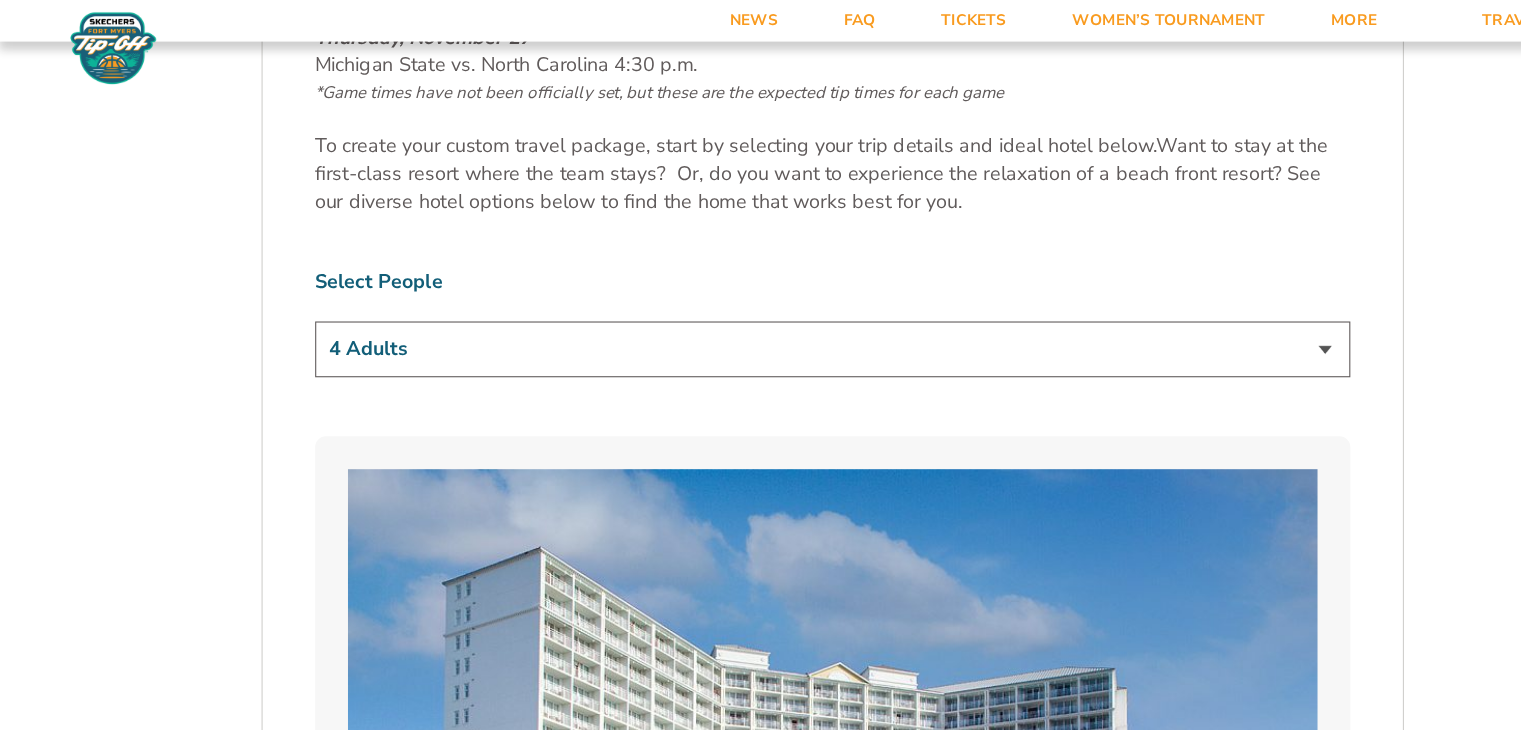 click on "1 Adult
2 Adults
3 Adults
4 Adults
2 Adults + 1 Child
2 Adults + 2 Children
2 Adults + 3 Children" at bounding box center [761, 319] 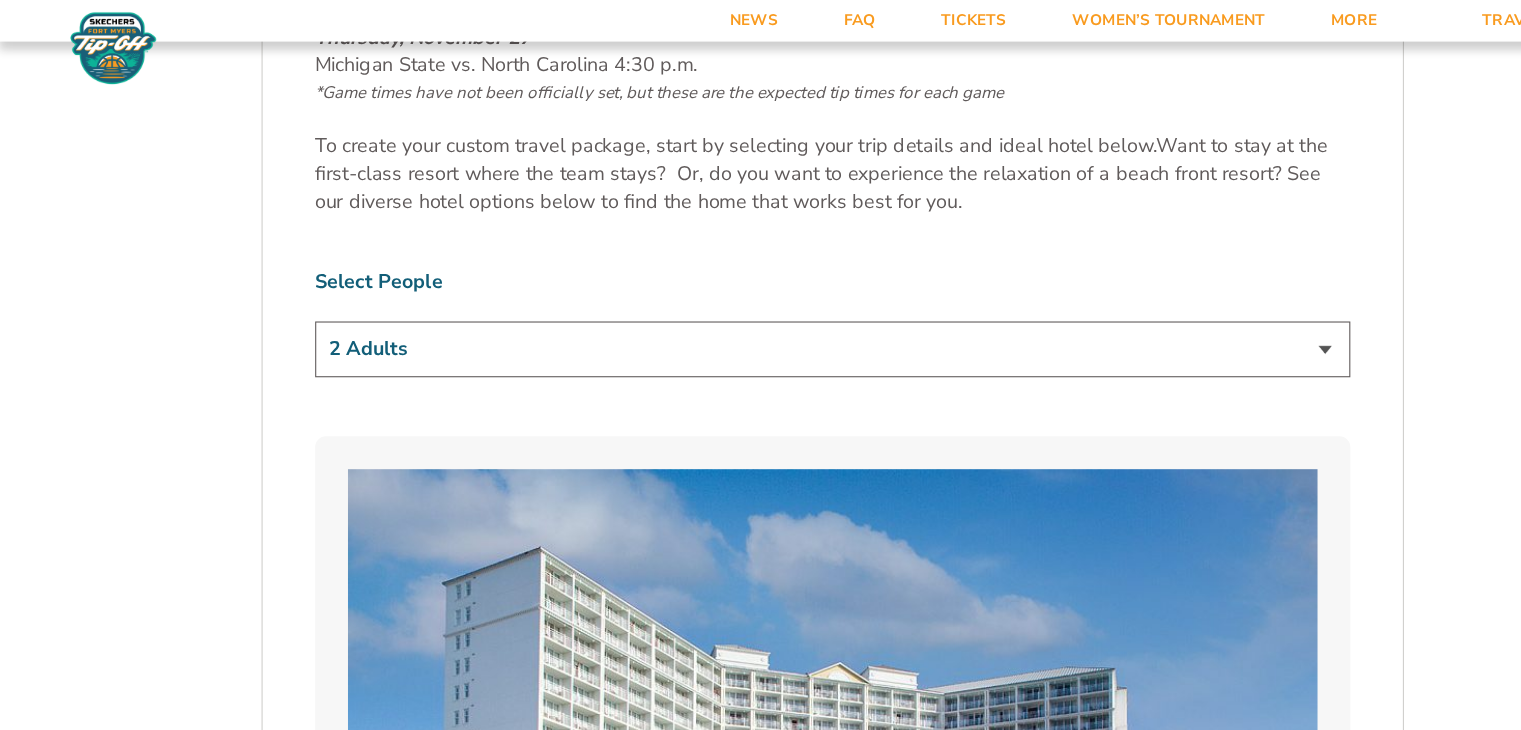click on "1 Adult
2 Adults
3 Adults
4 Adults
2 Adults + 1 Child
2 Adults + 2 Children
2 Adults + 3 Children" at bounding box center [761, 319] 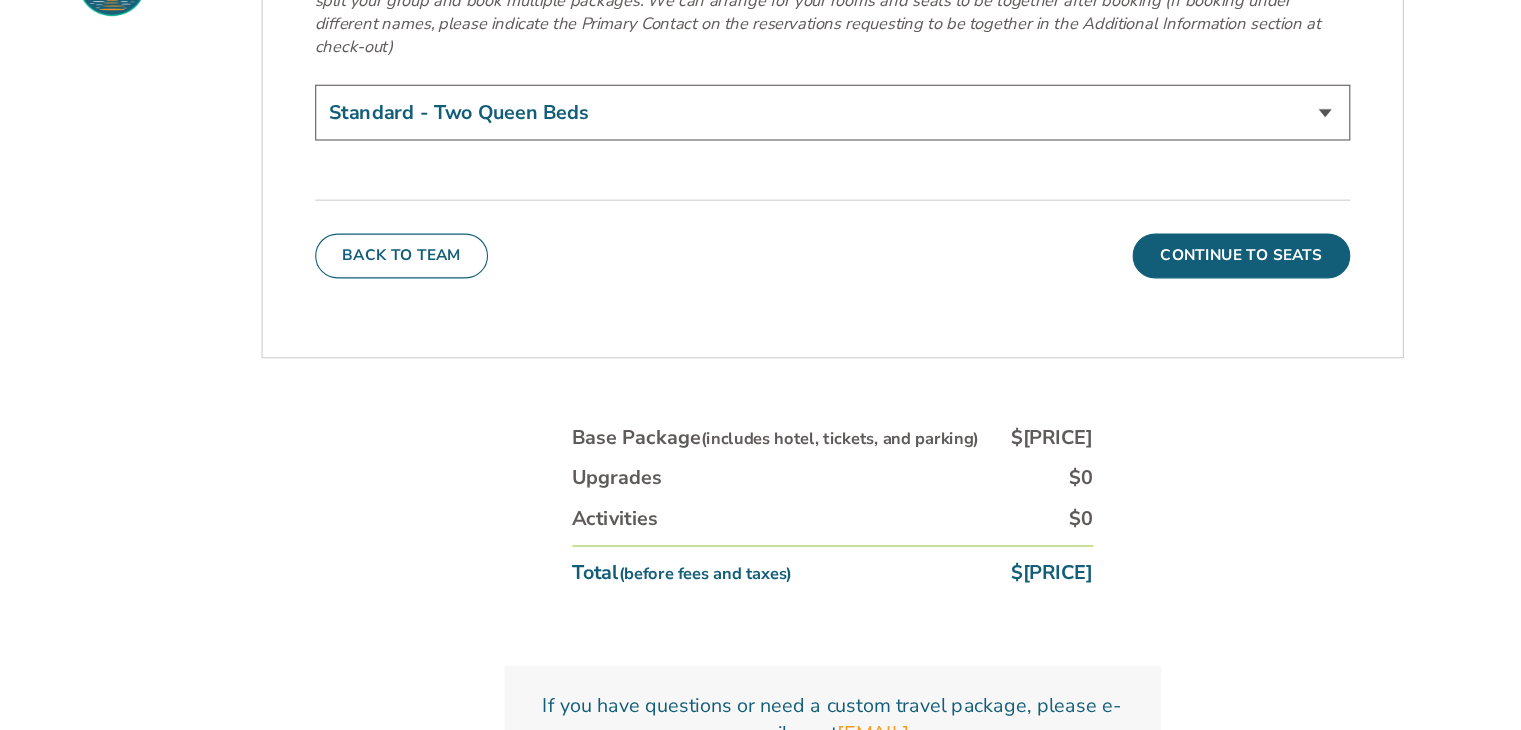 scroll, scrollTop: 7047, scrollLeft: 0, axis: vertical 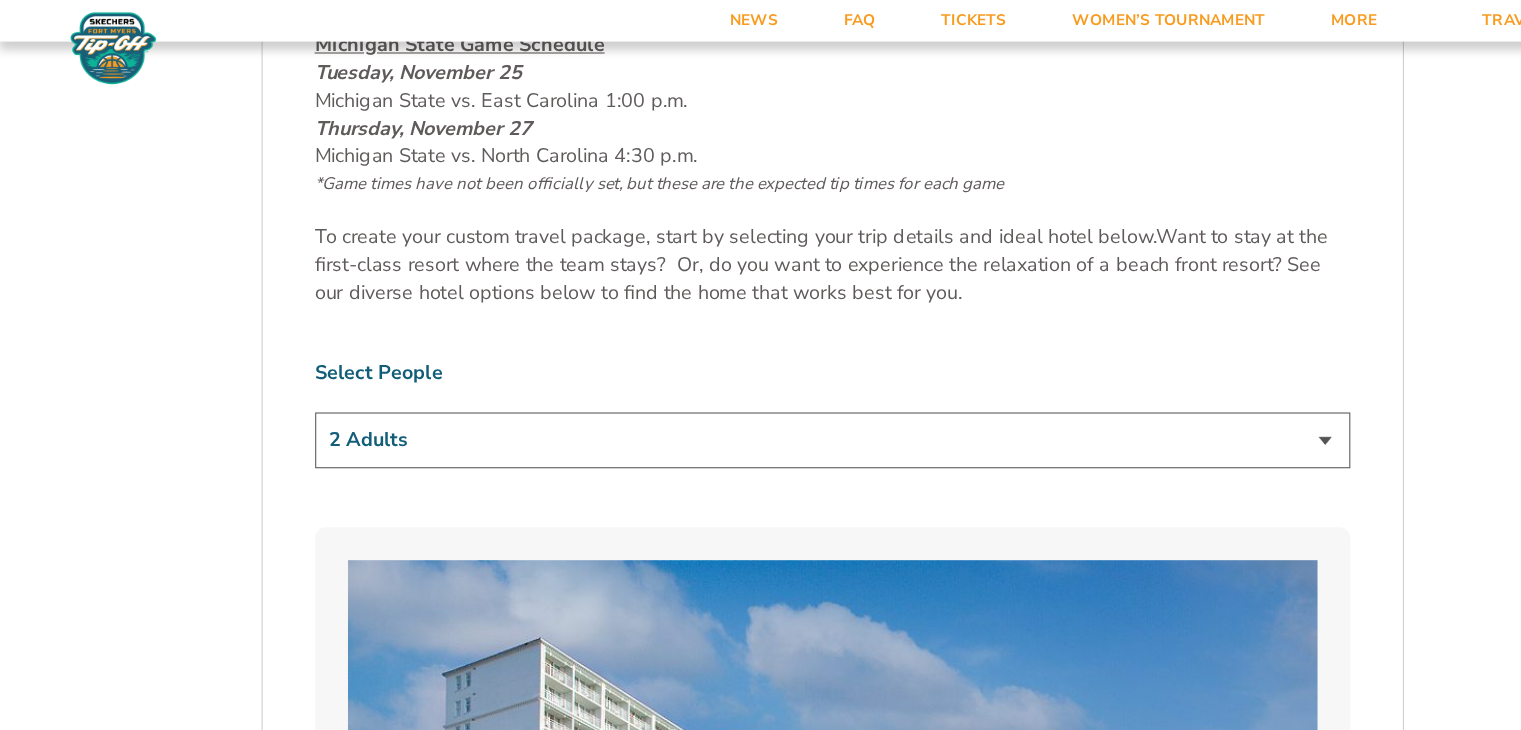 click on "To create your custom travel package, start by selecting your trip details and ideal hotel below.  Want to stay at the first-class resort where the team stays?  Or, do you want to experience the relaxation of a beach front resort? See our diverse hotel options below to find the home that works best for you." at bounding box center [761, 242] 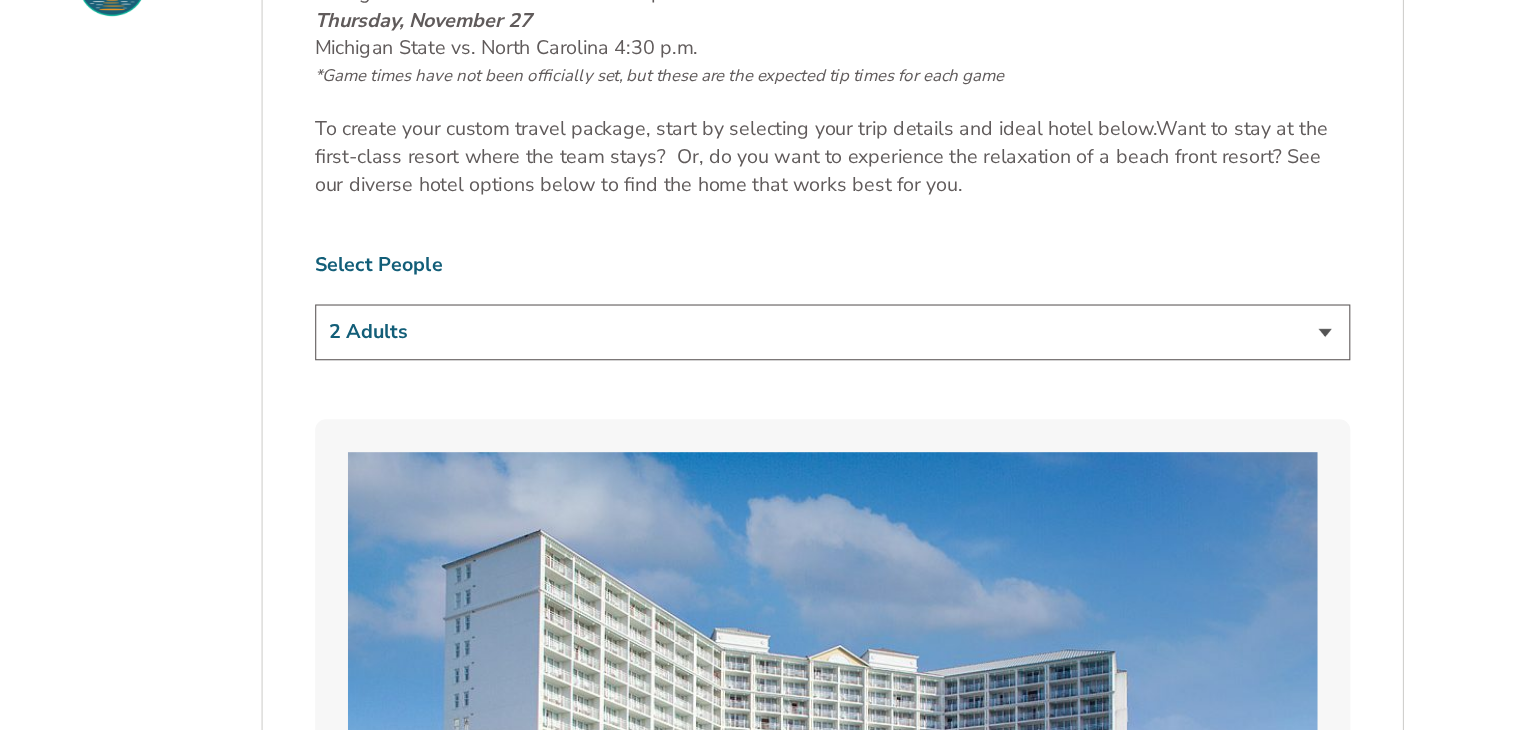 scroll, scrollTop: 1122, scrollLeft: 0, axis: vertical 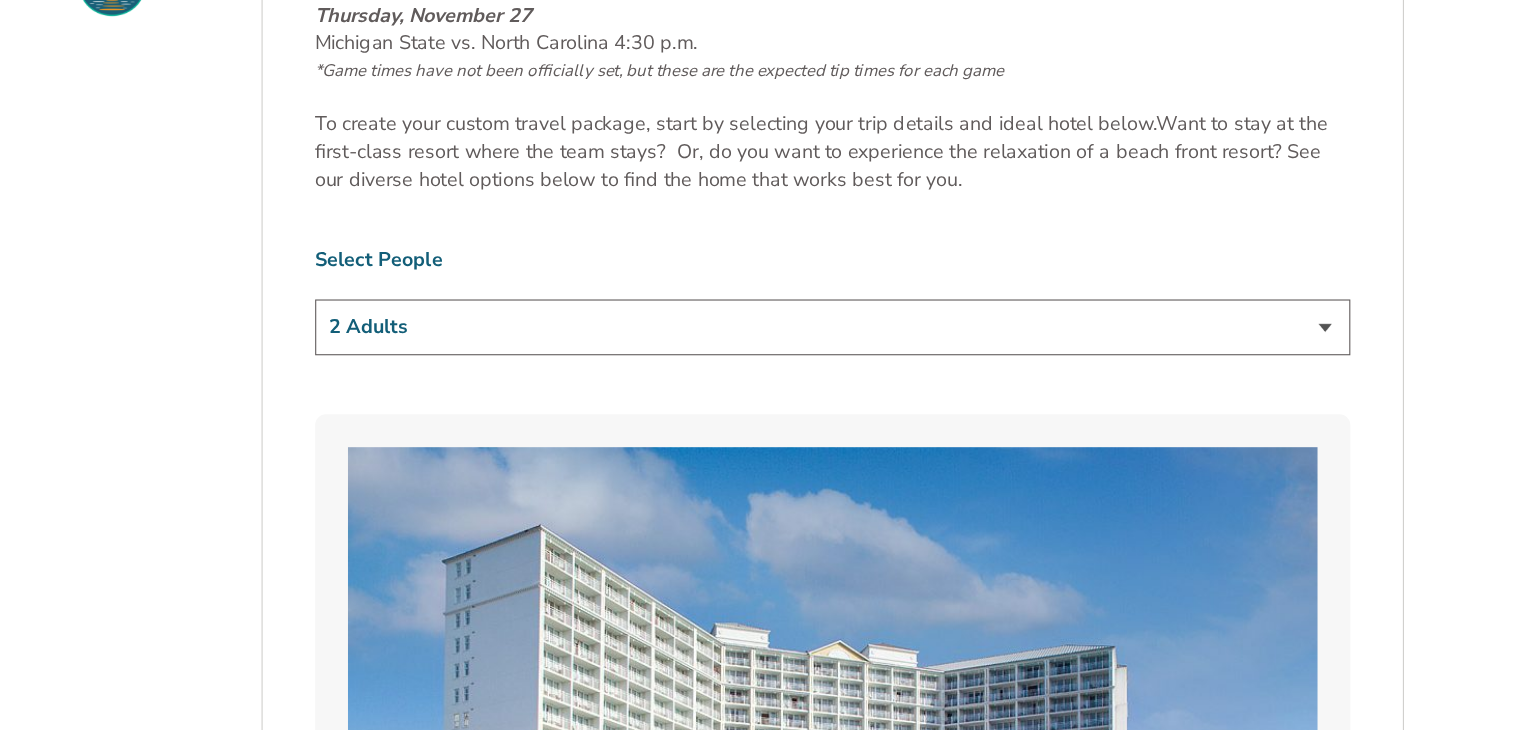 click on "1 Adult
2 Adults
3 Adults
4 Adults
2 Adults + 1 Child
2 Adults + 2 Children
2 Adults + 3 Children" at bounding box center (761, 361) 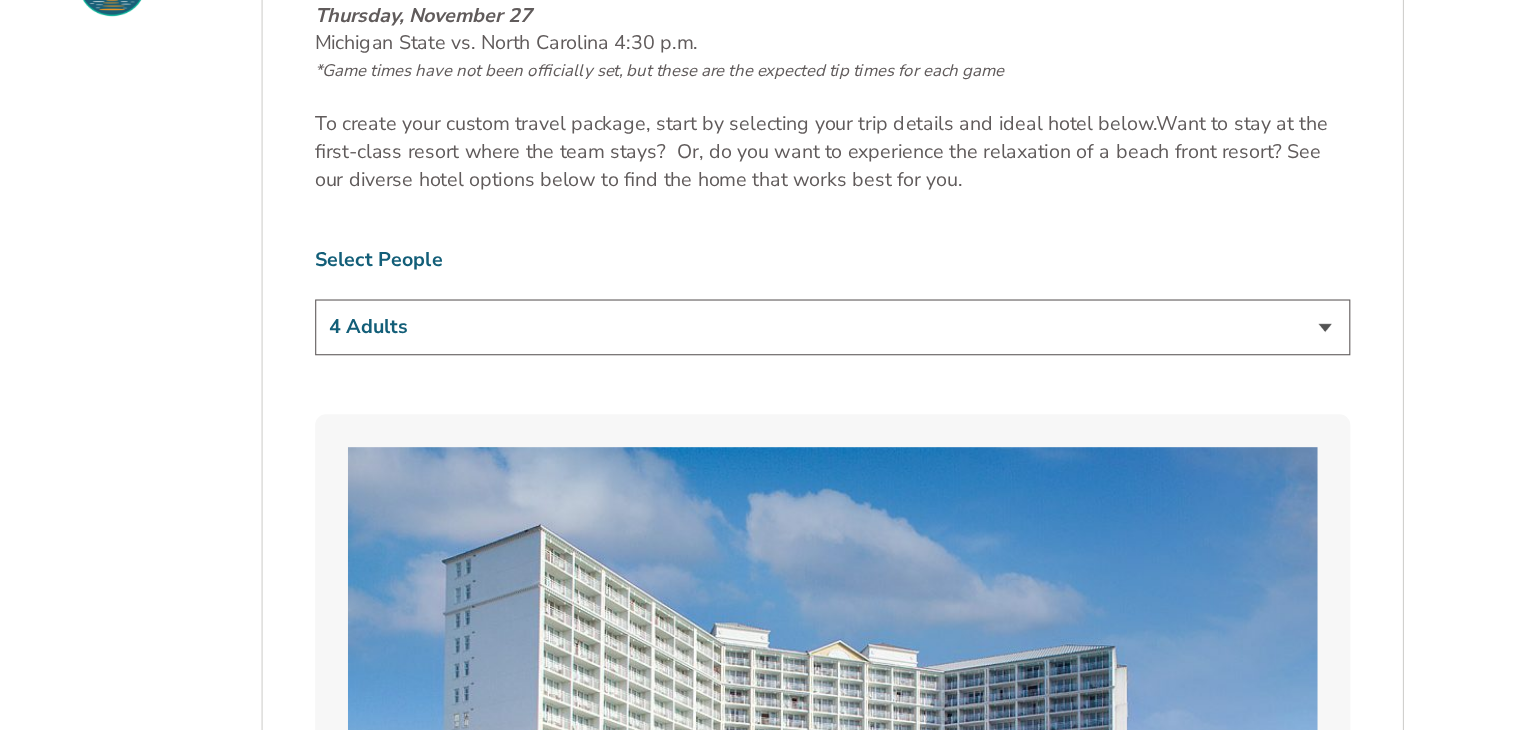 click on "1 Adult
2 Adults
3 Adults
4 Adults
2 Adults + 1 Child
2 Adults + 2 Children
2 Adults + 3 Children" at bounding box center (761, 361) 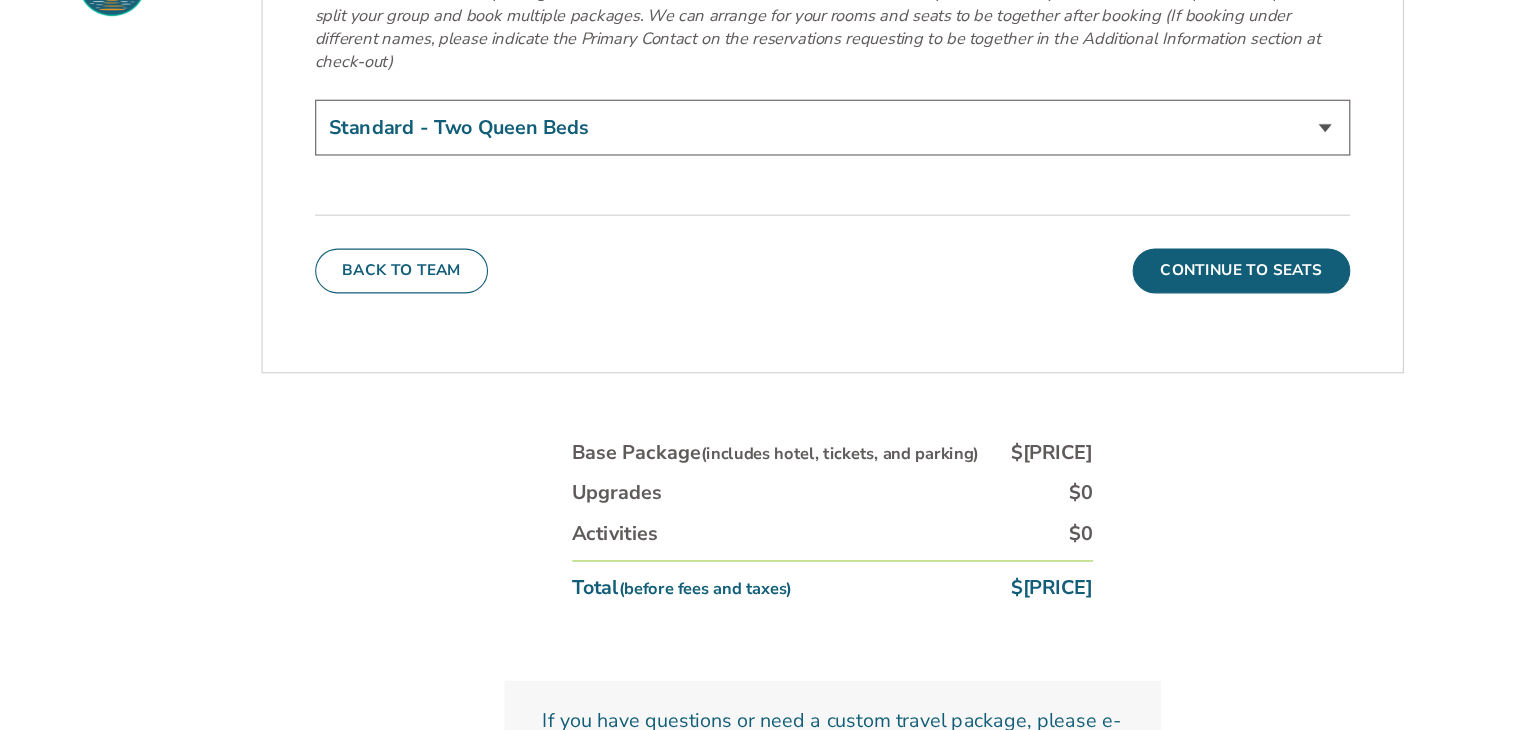 scroll, scrollTop: 7058, scrollLeft: 0, axis: vertical 